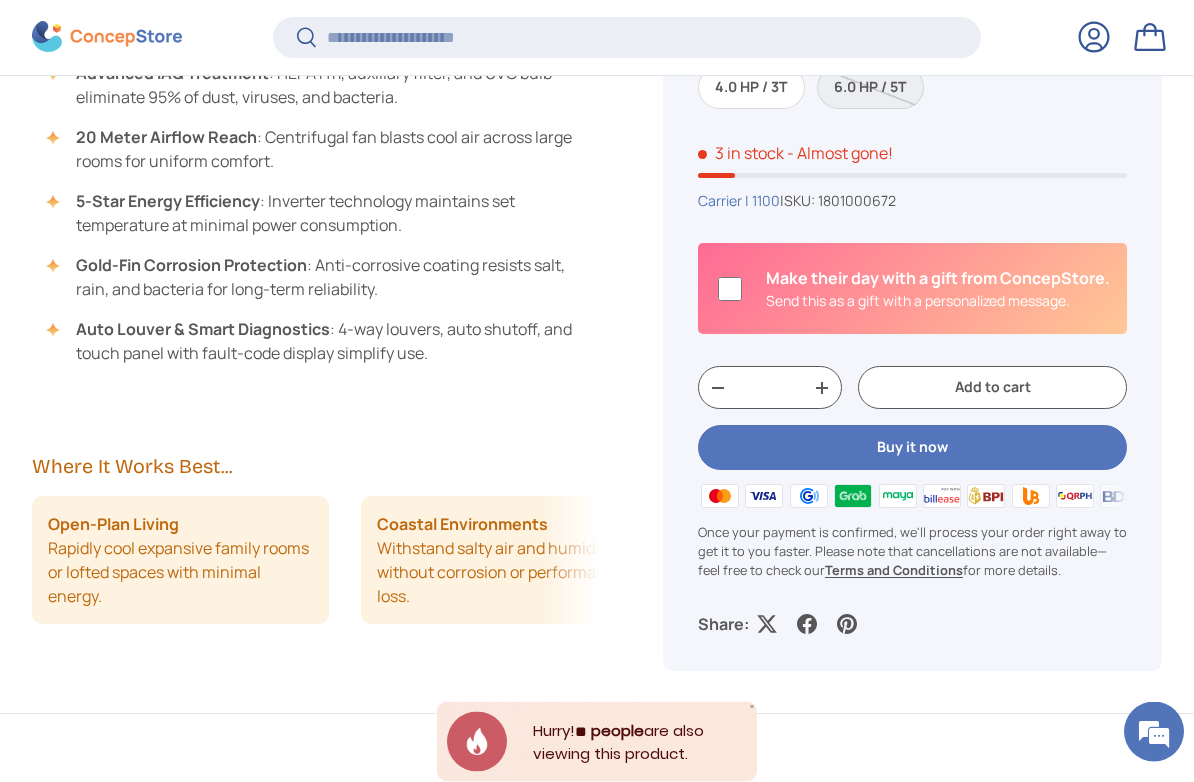 scroll, scrollTop: 1568, scrollLeft: 0, axis: vertical 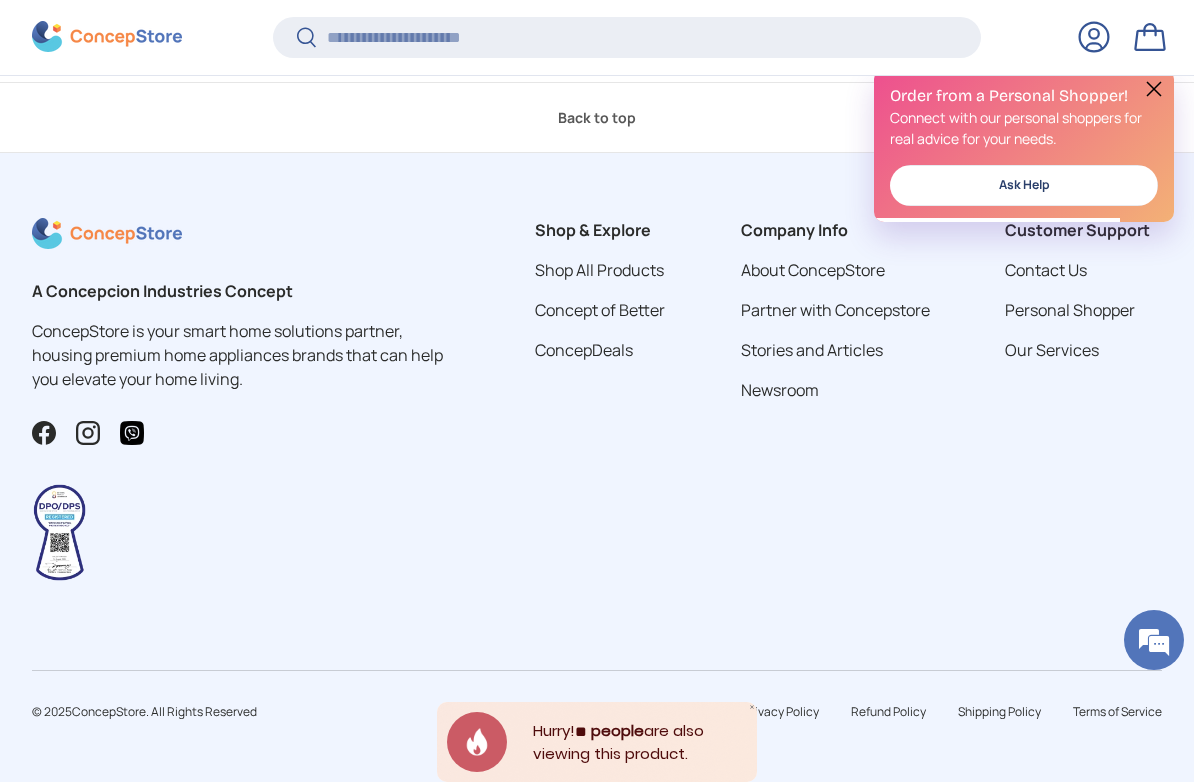 click on "Contact Us" at bounding box center [1046, 270] 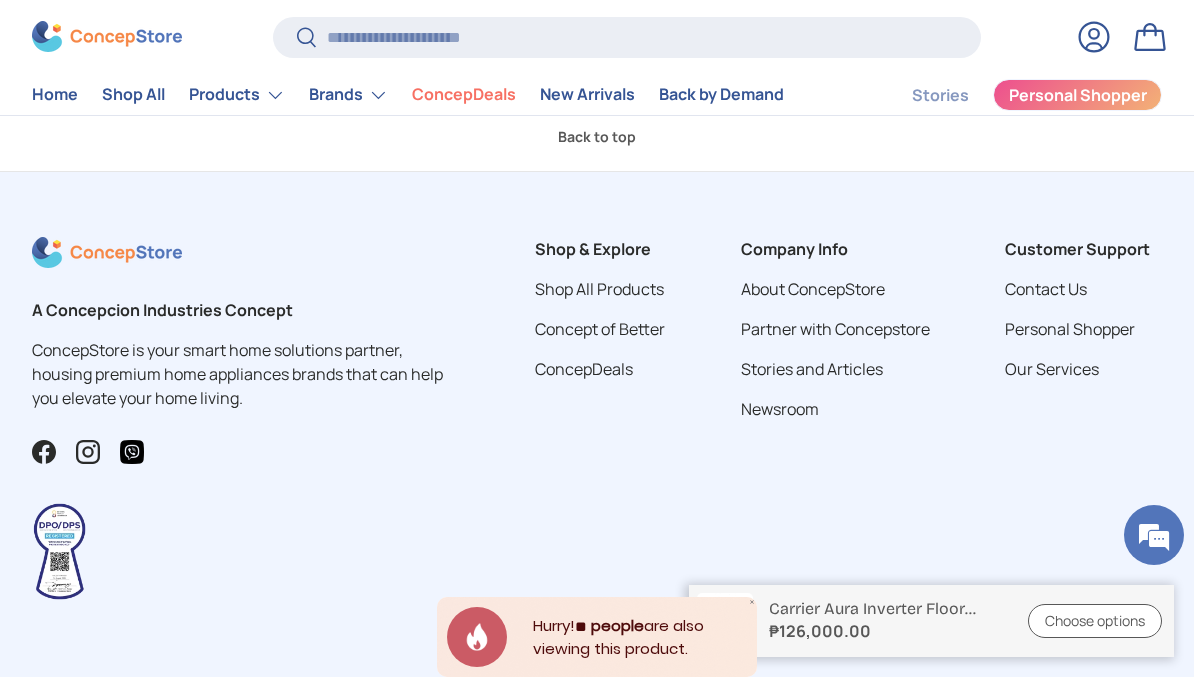 scroll, scrollTop: 2631, scrollLeft: 0, axis: vertical 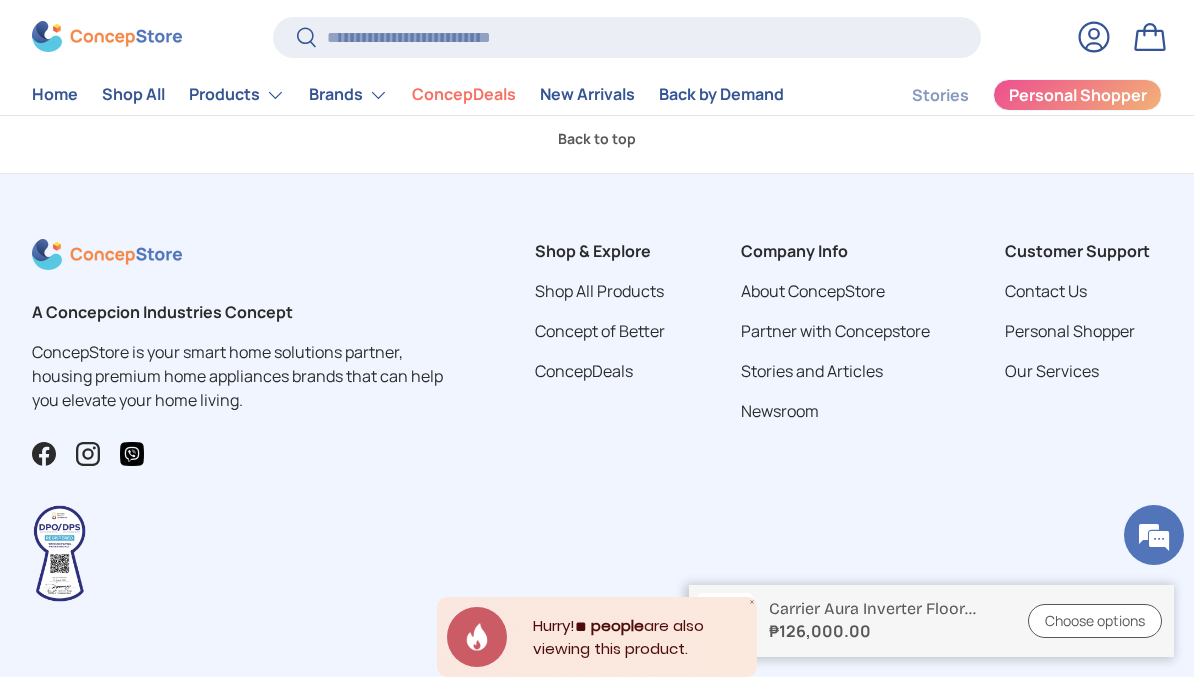 click on "About ConcepStore" at bounding box center [813, 291] 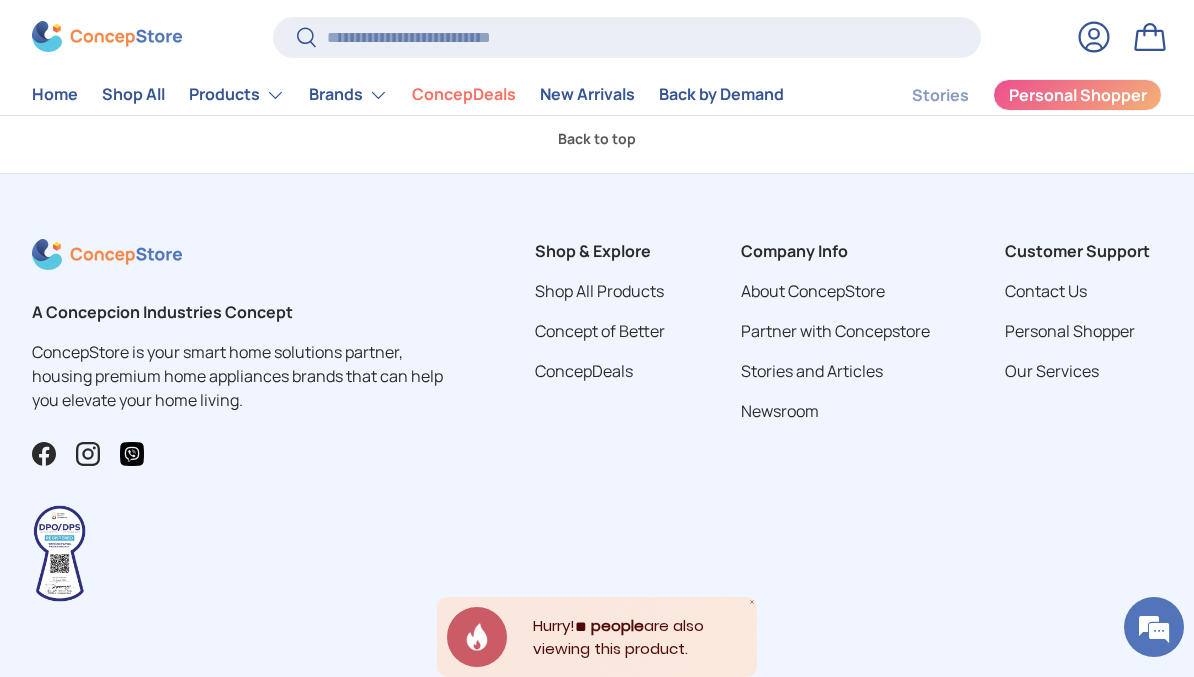 scroll, scrollTop: 0, scrollLeft: 0, axis: both 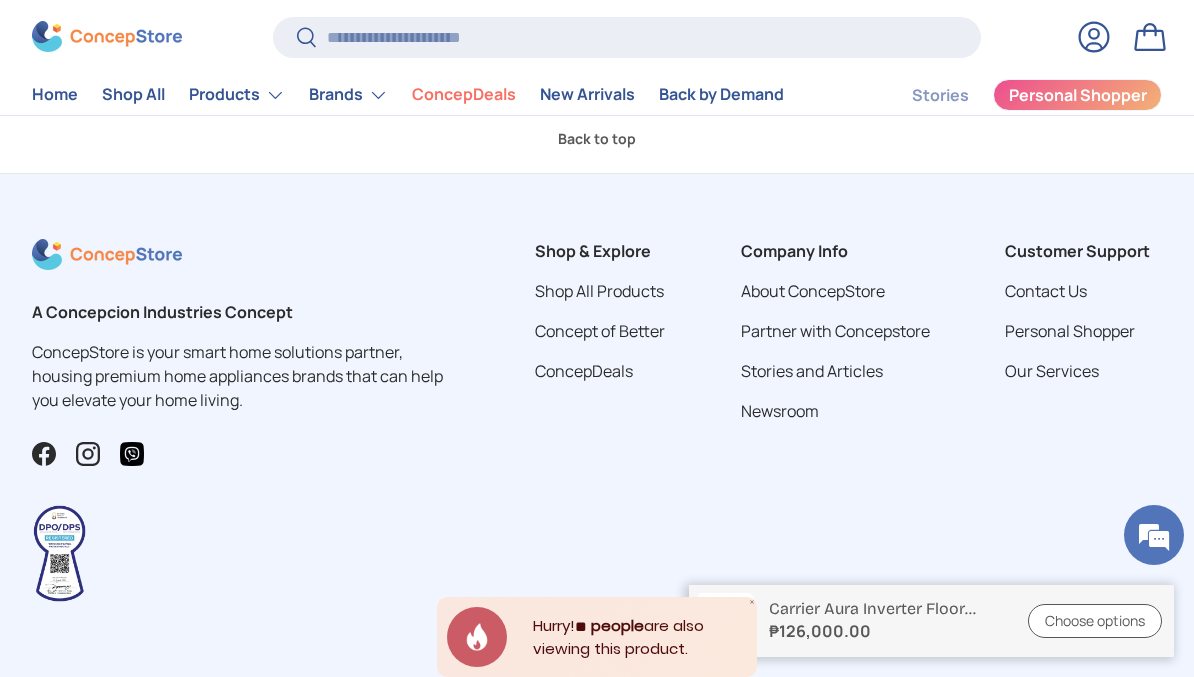 click on "Our Services" at bounding box center (1052, 371) 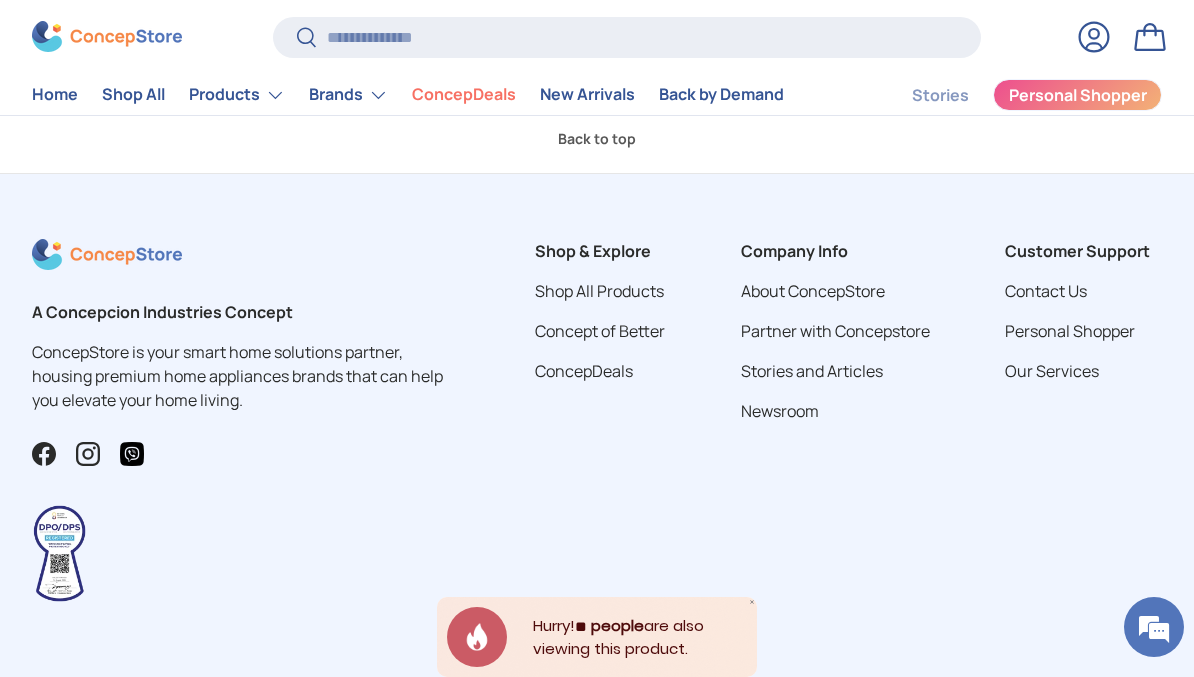 scroll, scrollTop: 2631, scrollLeft: 0, axis: vertical 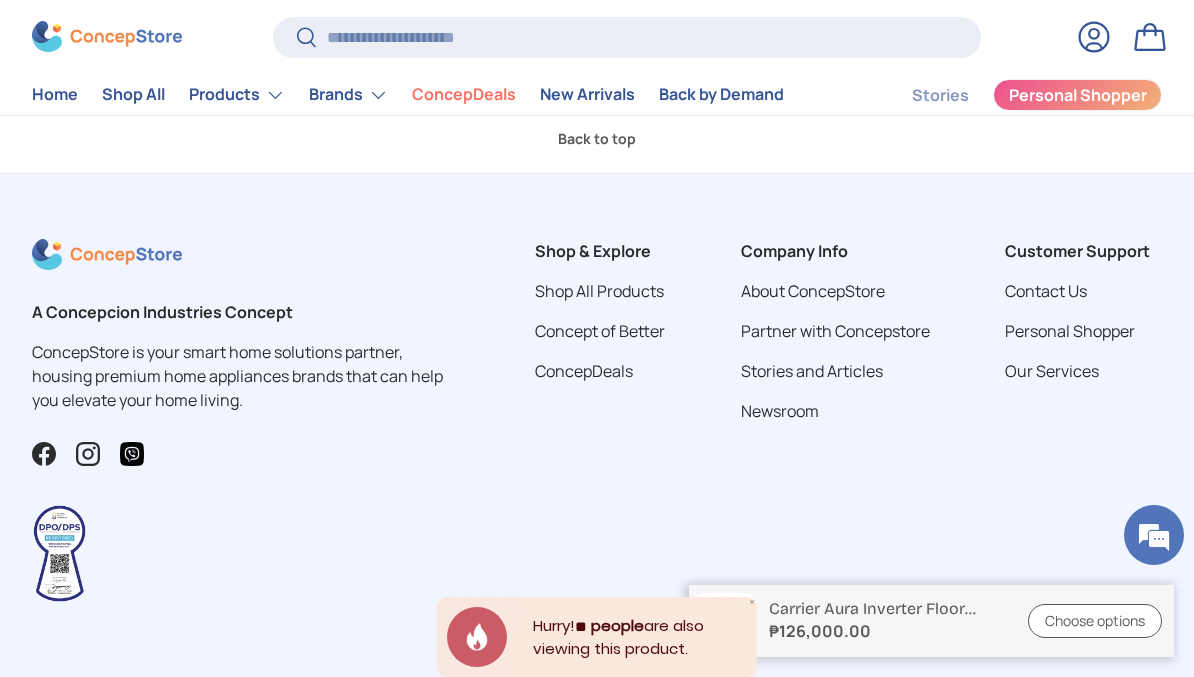 click on "Partner with Concepstore" at bounding box center (835, 331) 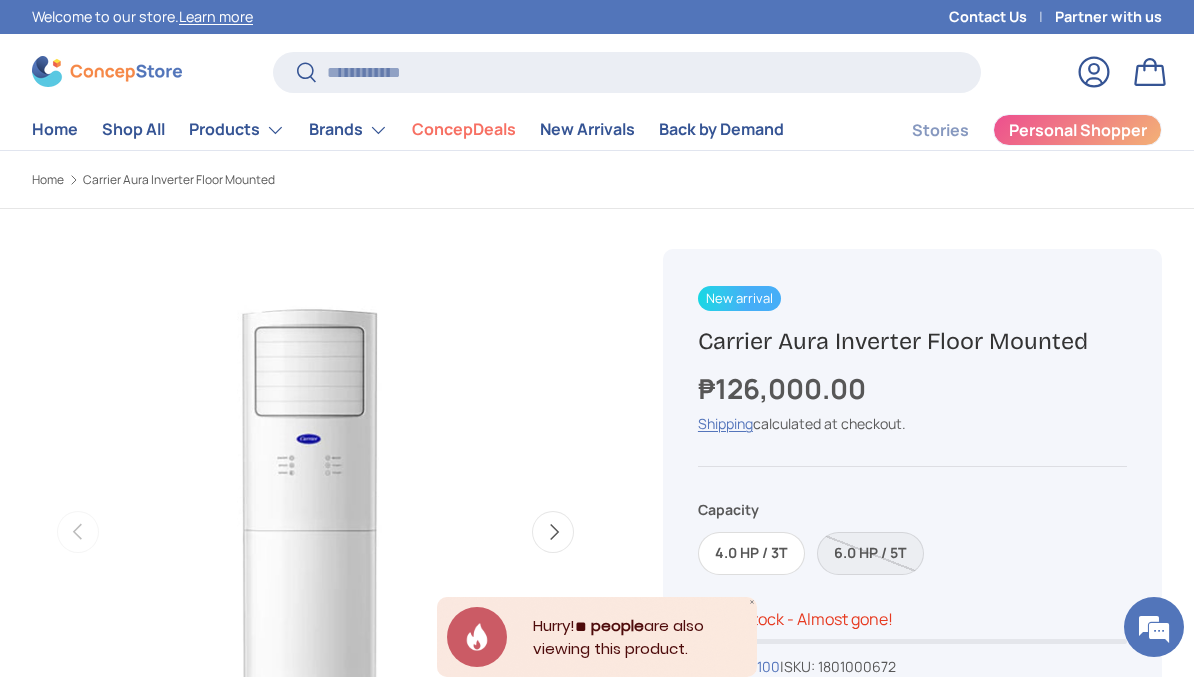 scroll, scrollTop: 2631, scrollLeft: 0, axis: vertical 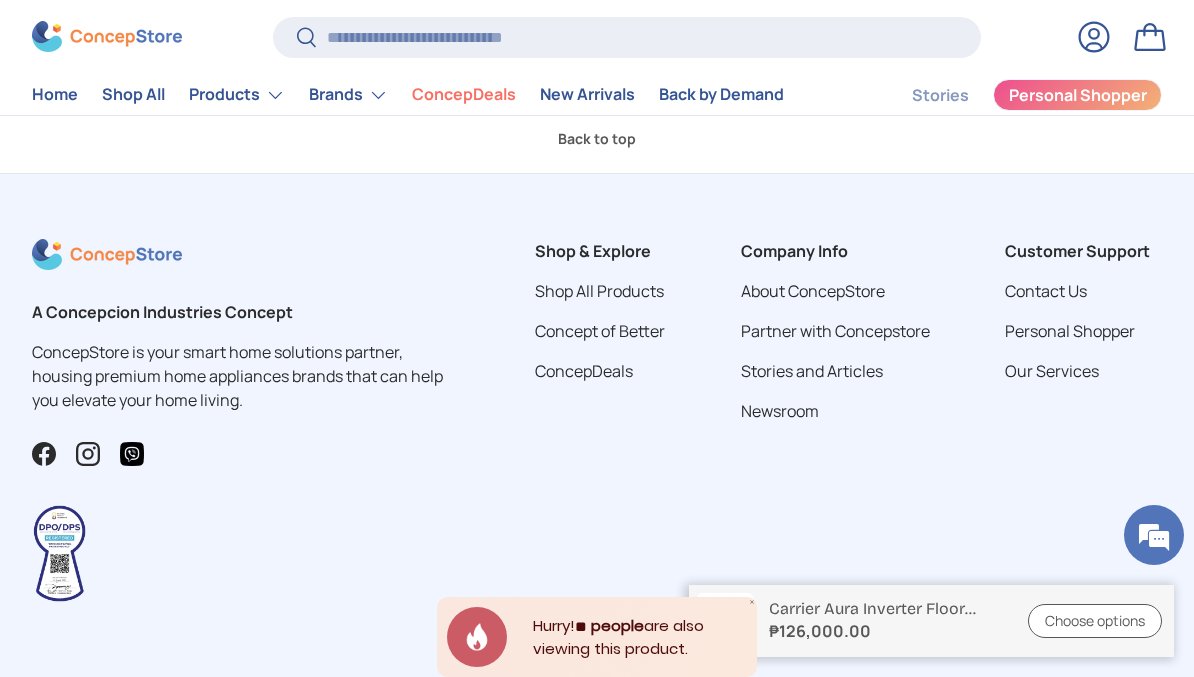 click on "About ConcepStore" at bounding box center (813, 291) 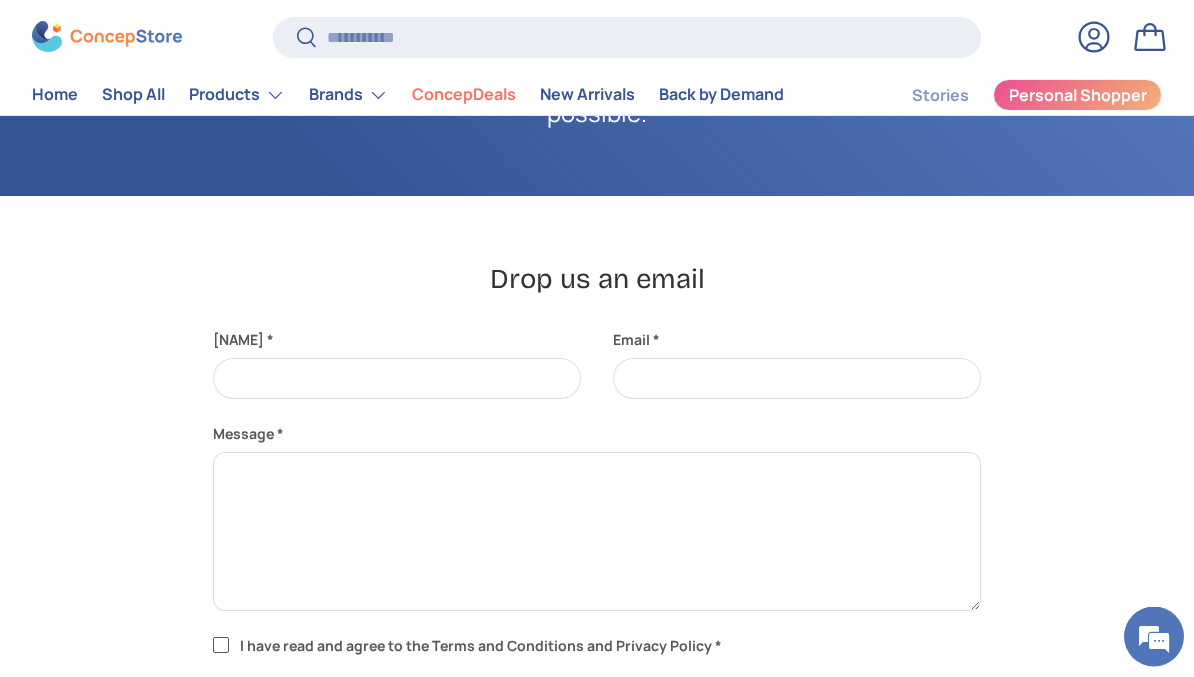 scroll, scrollTop: 350, scrollLeft: 0, axis: vertical 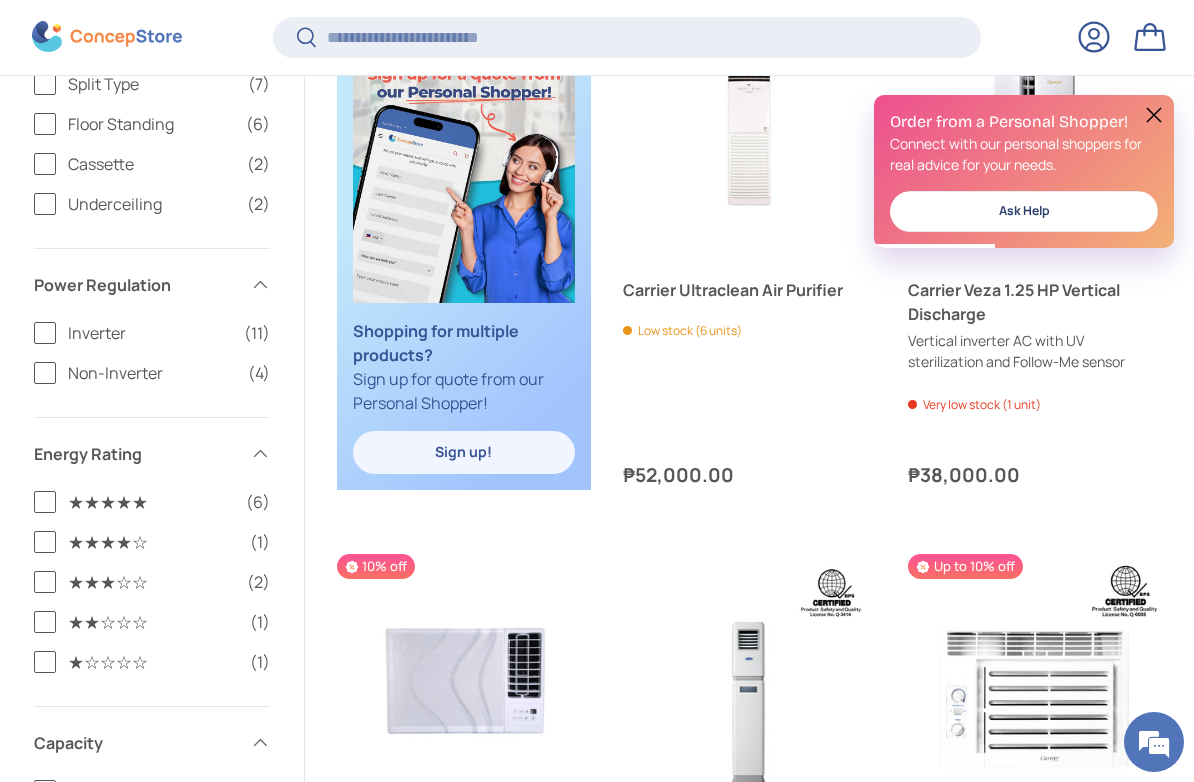 click on "Inverter
(11)" at bounding box center [152, 333] 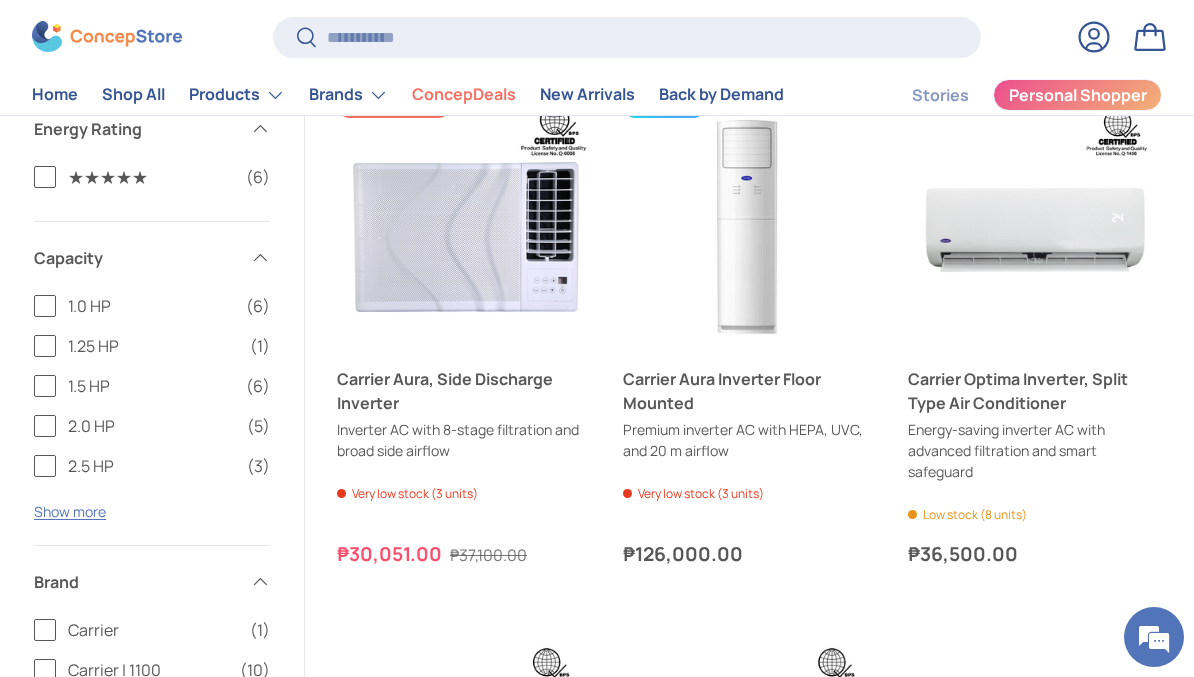 scroll, scrollTop: 1714, scrollLeft: 0, axis: vertical 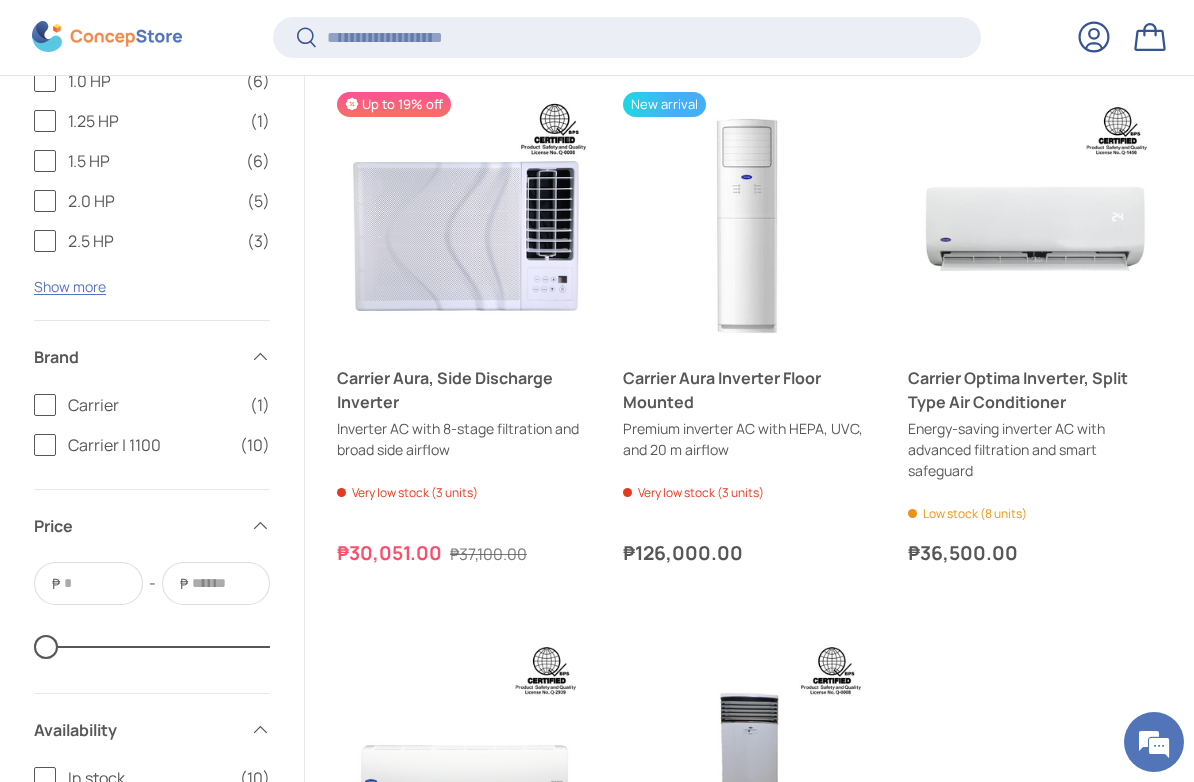 click on "Choose options
Choose options" at bounding box center (1035, 326) 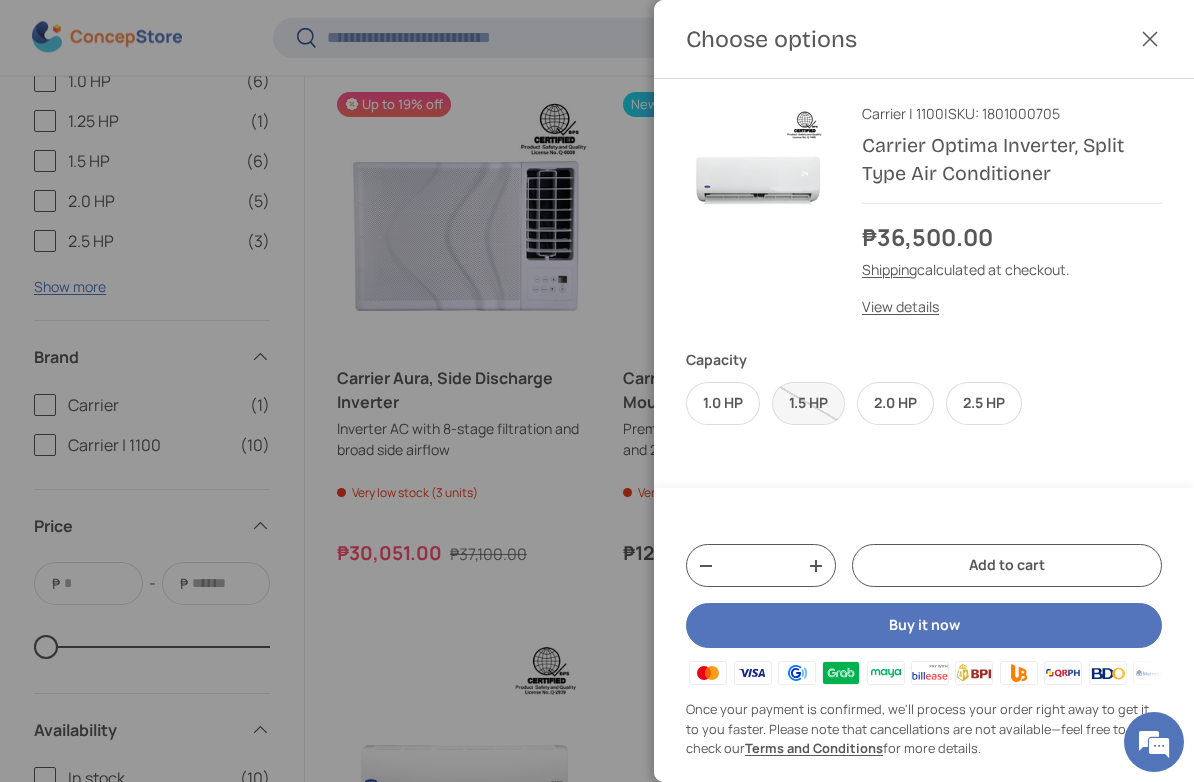 click on "1.5 HP" at bounding box center [808, 403] 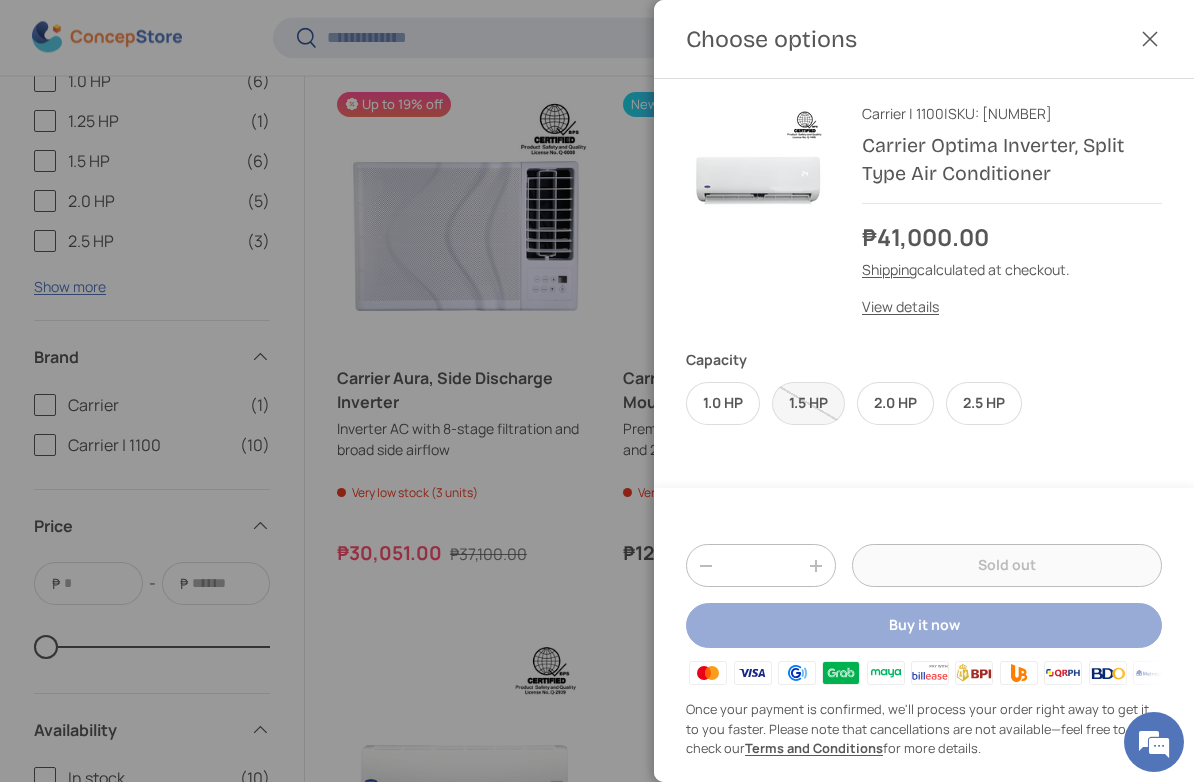 click at bounding box center [597, 391] 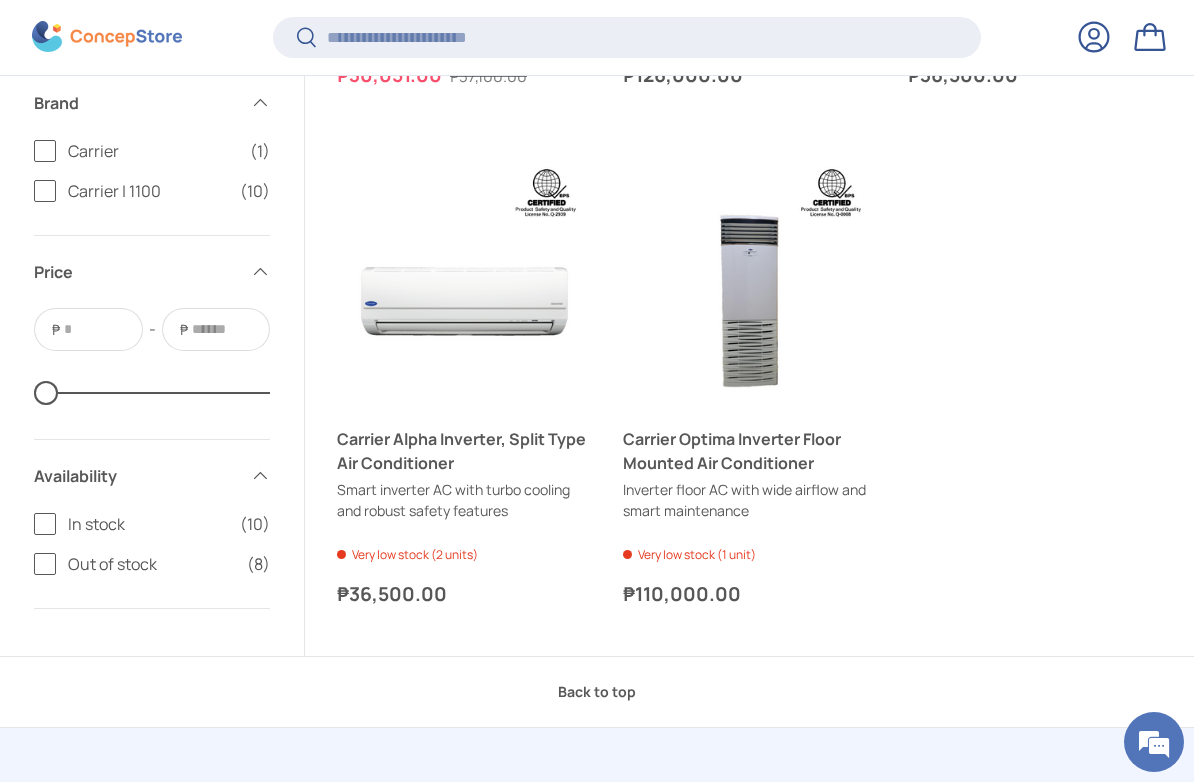 scroll, scrollTop: 2210, scrollLeft: 0, axis: vertical 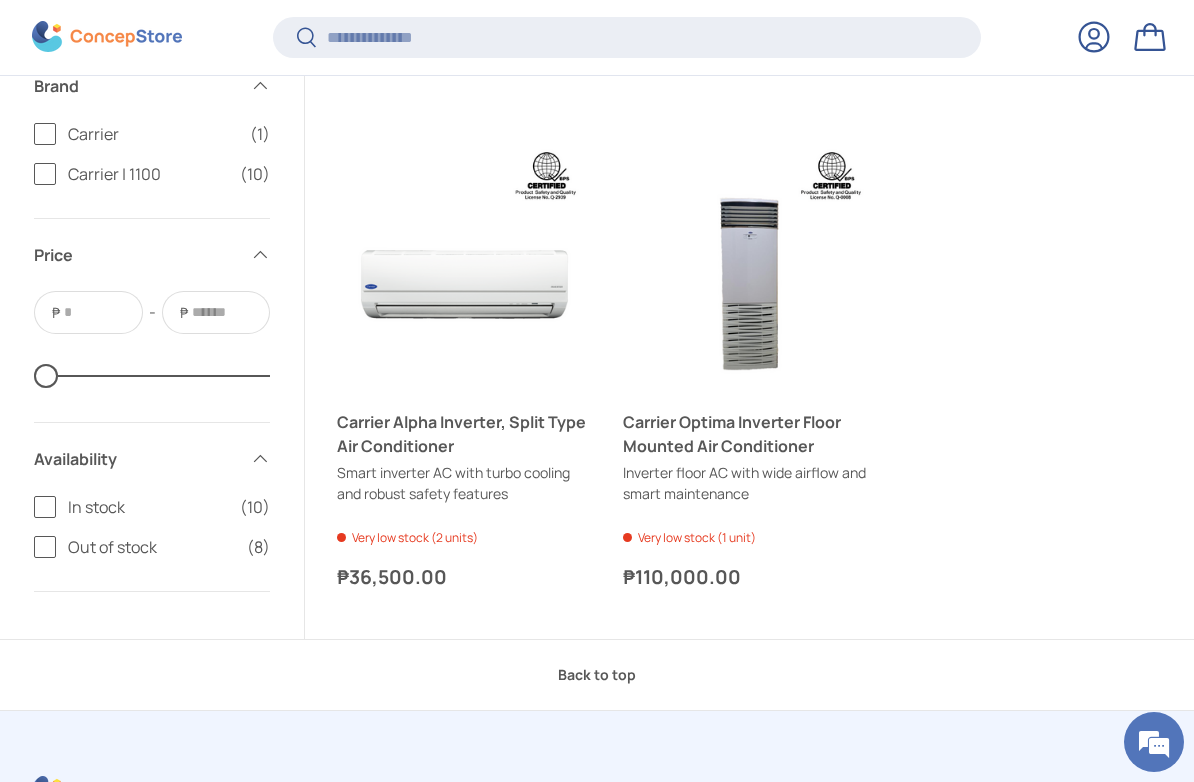 click on "Choose options
Choose options" at bounding box center [464, 370] 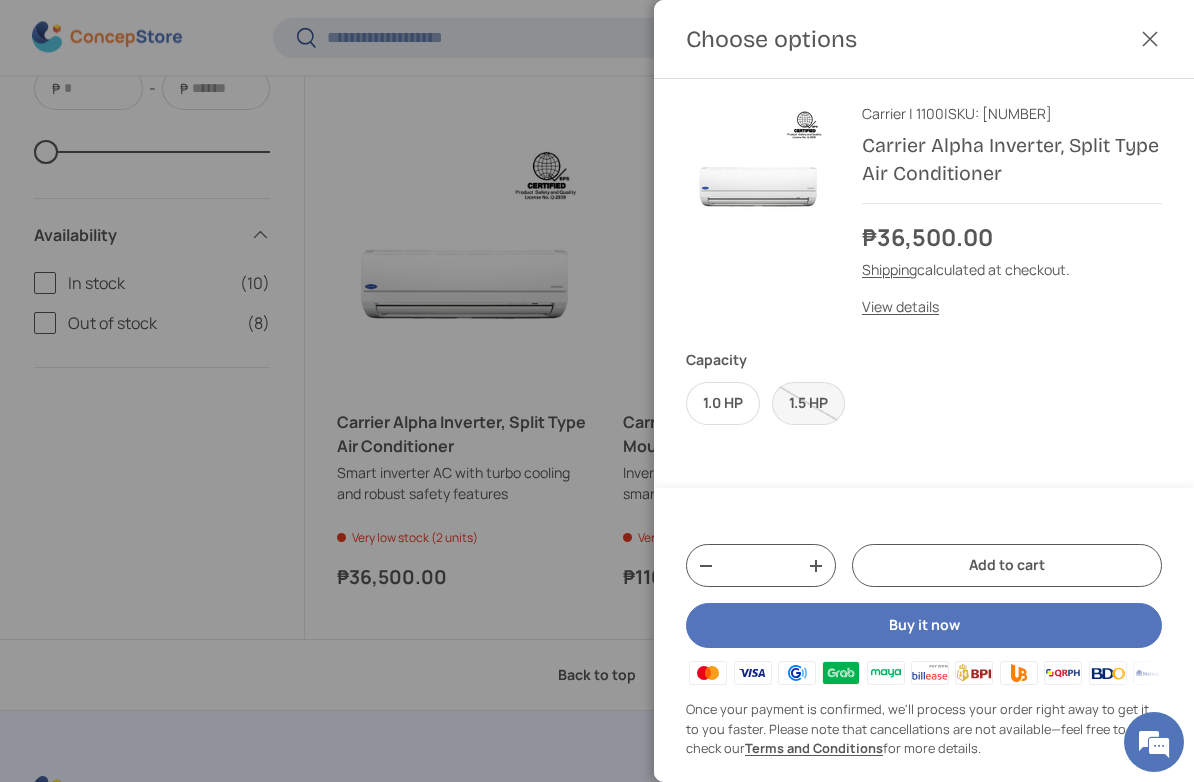 click at bounding box center (597, 391) 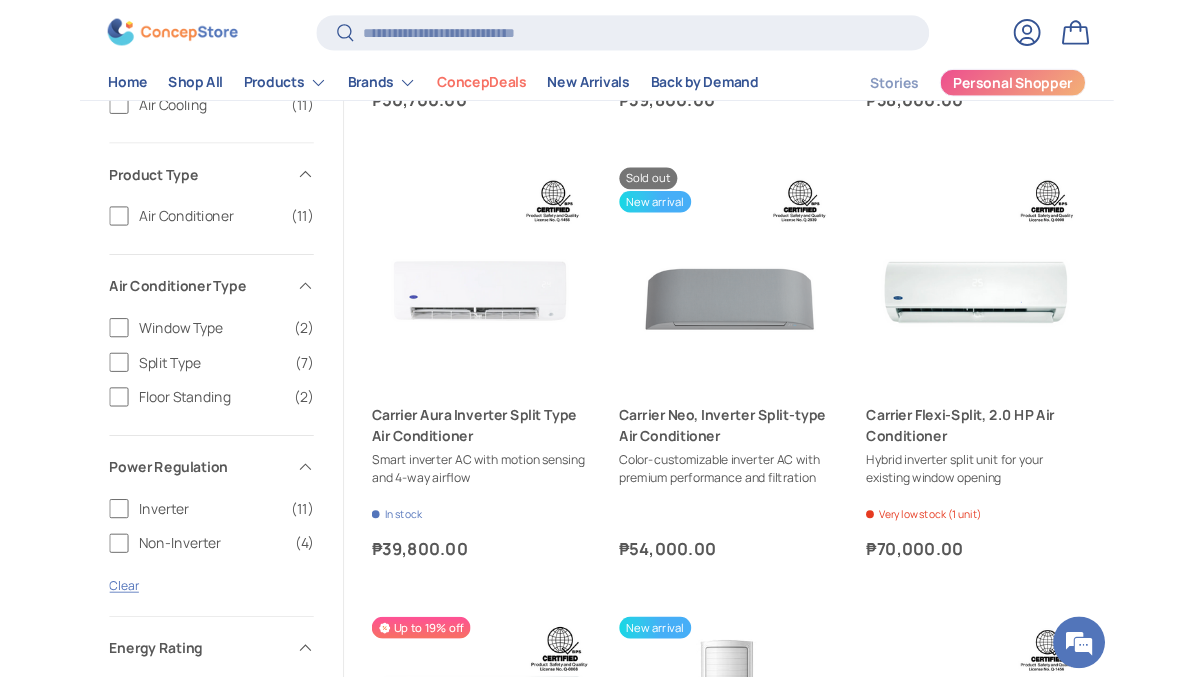 scroll, scrollTop: 1073, scrollLeft: 0, axis: vertical 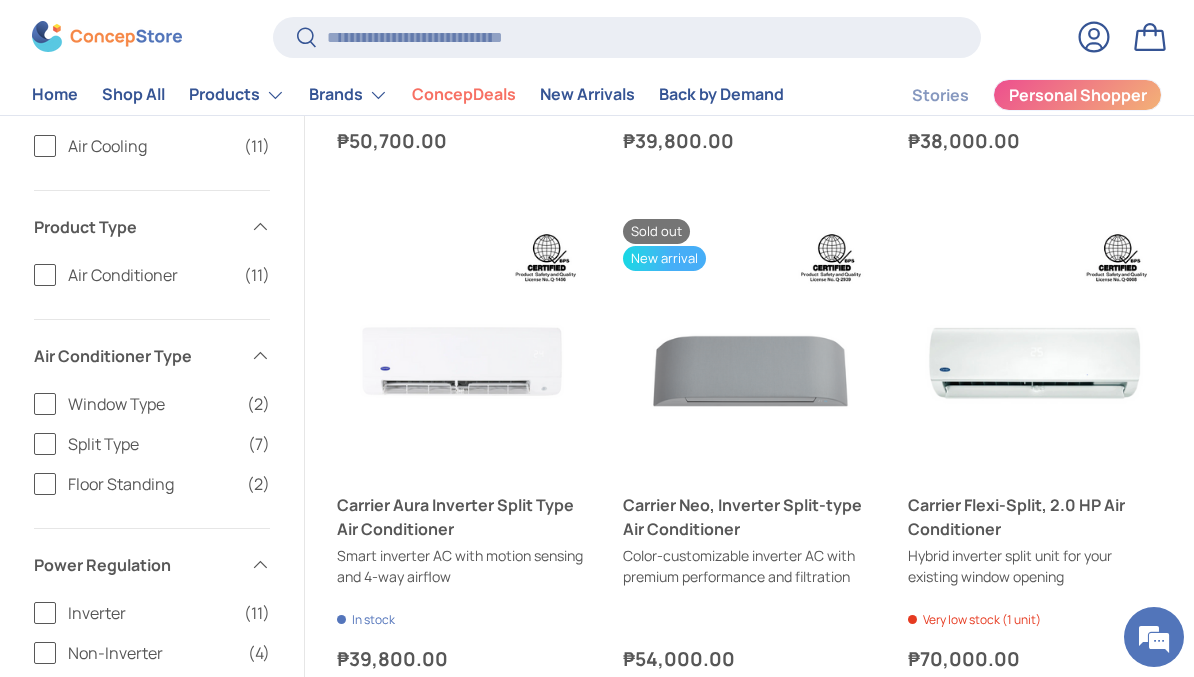 click on "Choose options
Choose options" at bounding box center [464, 453] 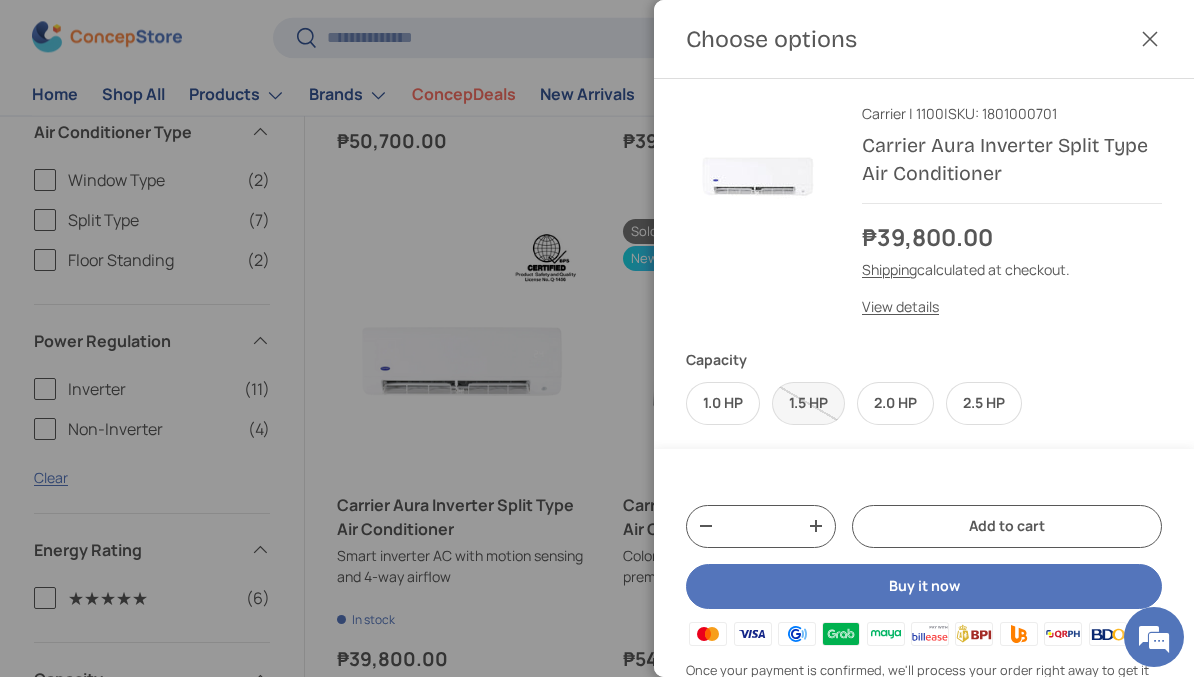 click on "1.5 HP" at bounding box center [808, 403] 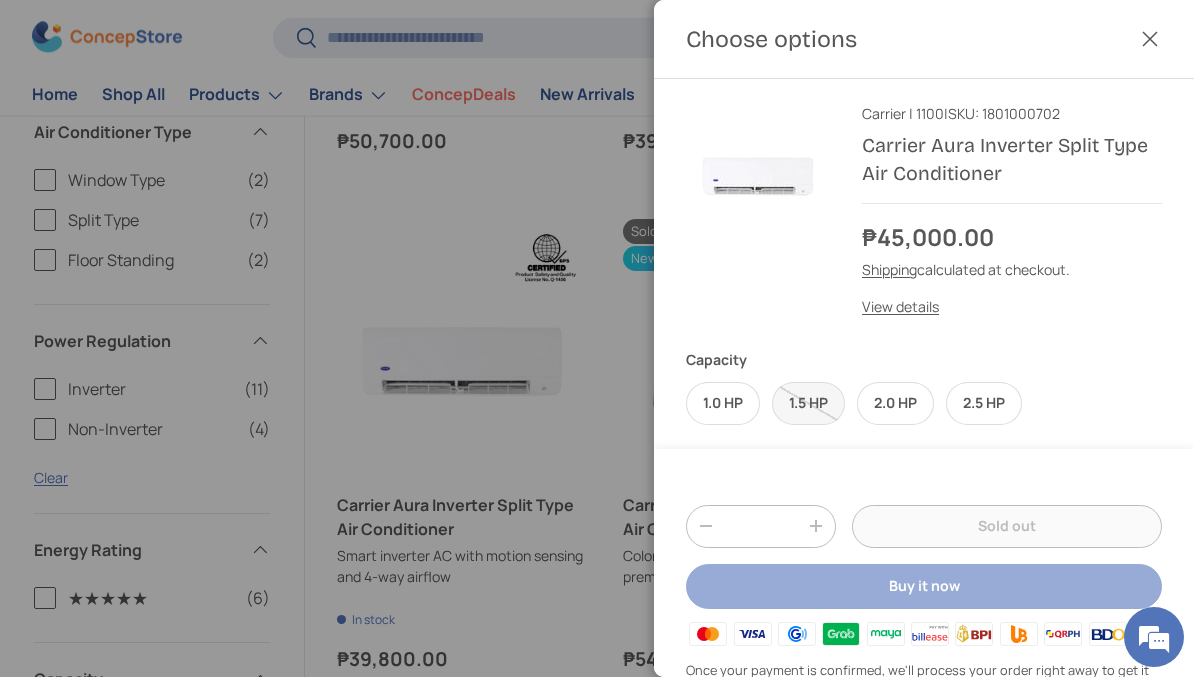 click at bounding box center (597, 338) 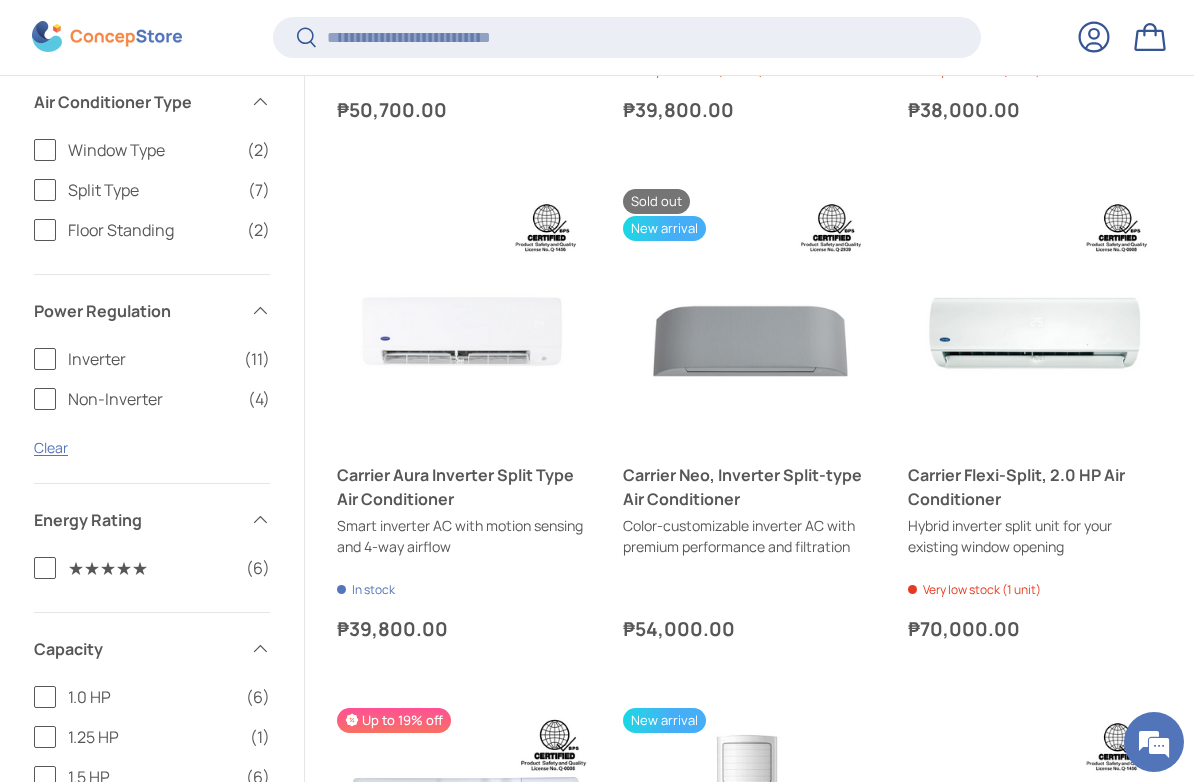 scroll, scrollTop: 1102, scrollLeft: 0, axis: vertical 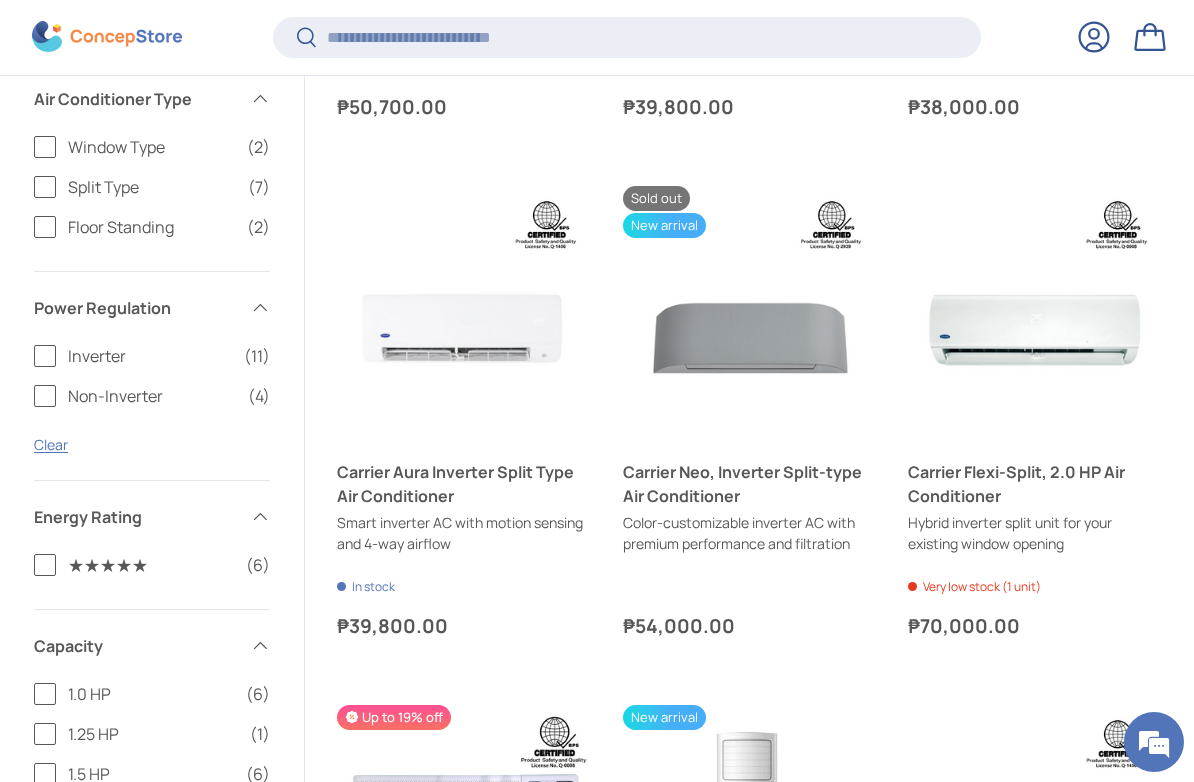 click on "Choose options
Choose options" at bounding box center (750, 420) 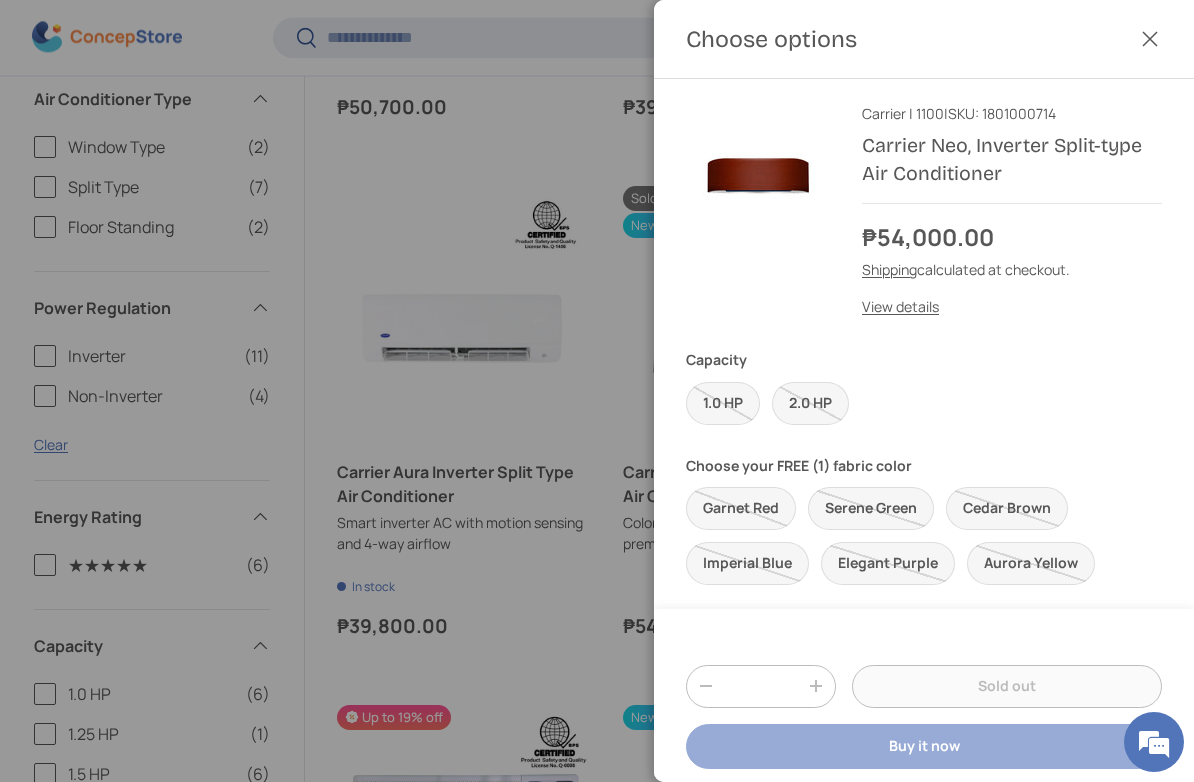 click on "2.0 HP" at bounding box center (810, 403) 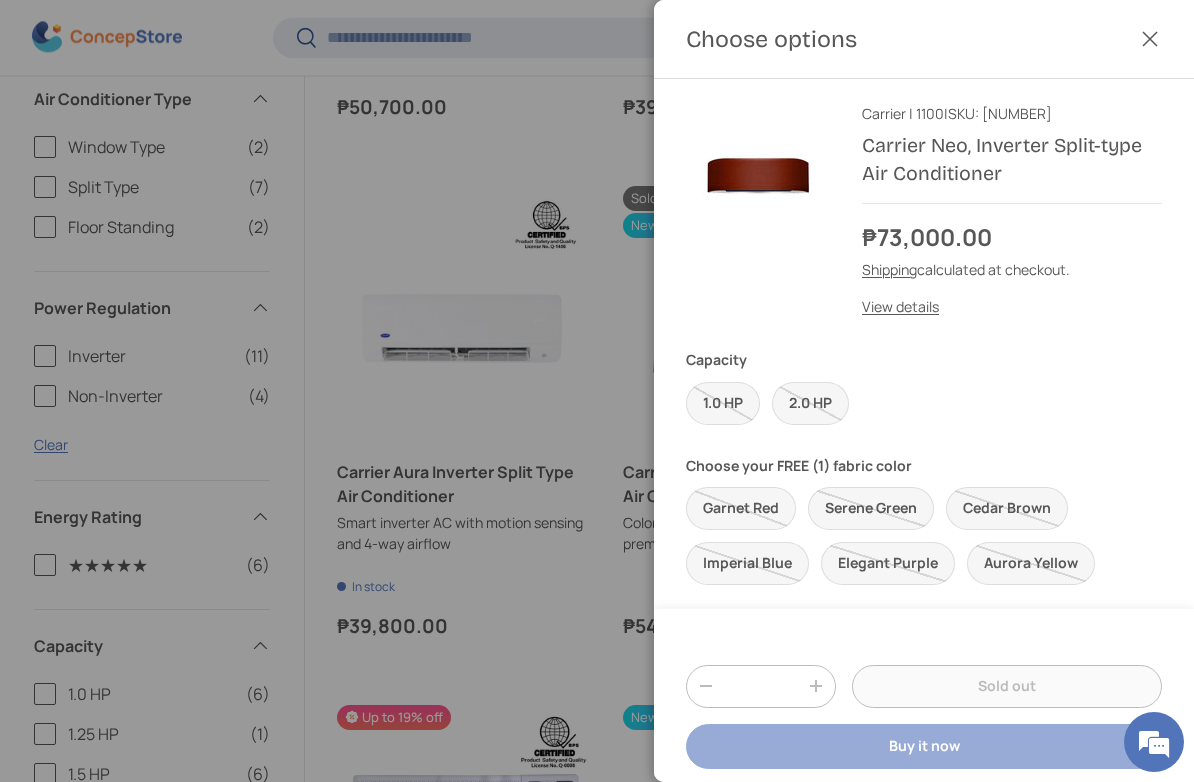 click at bounding box center (597, 391) 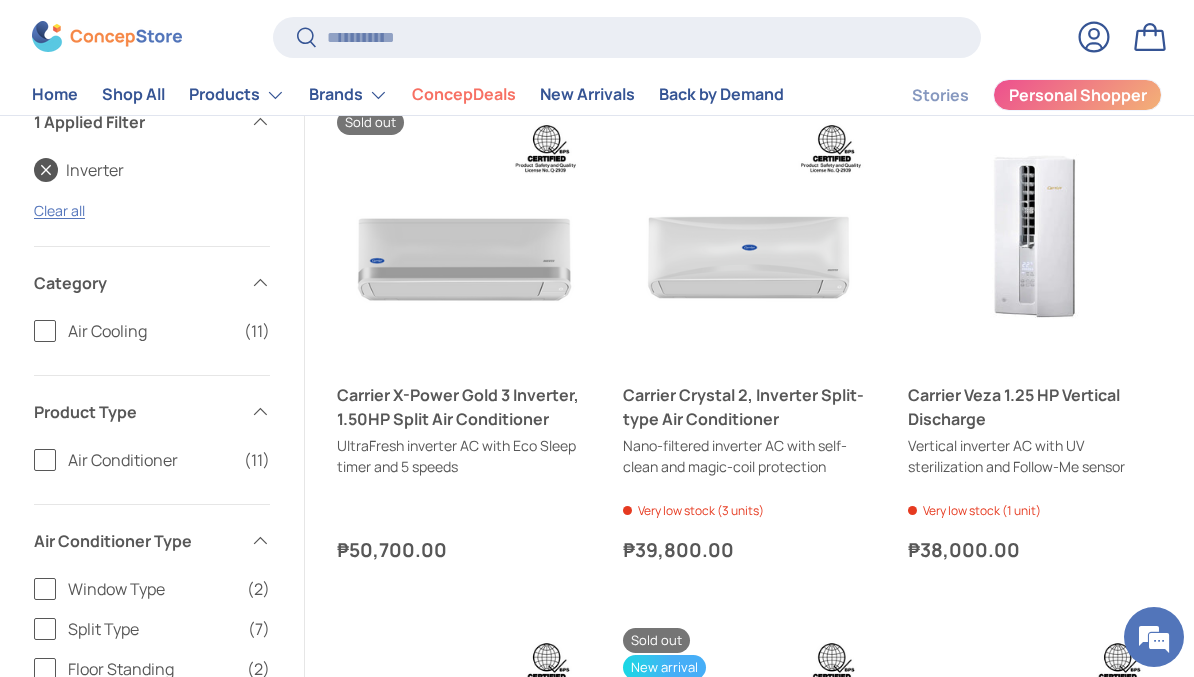 scroll, scrollTop: 645, scrollLeft: 0, axis: vertical 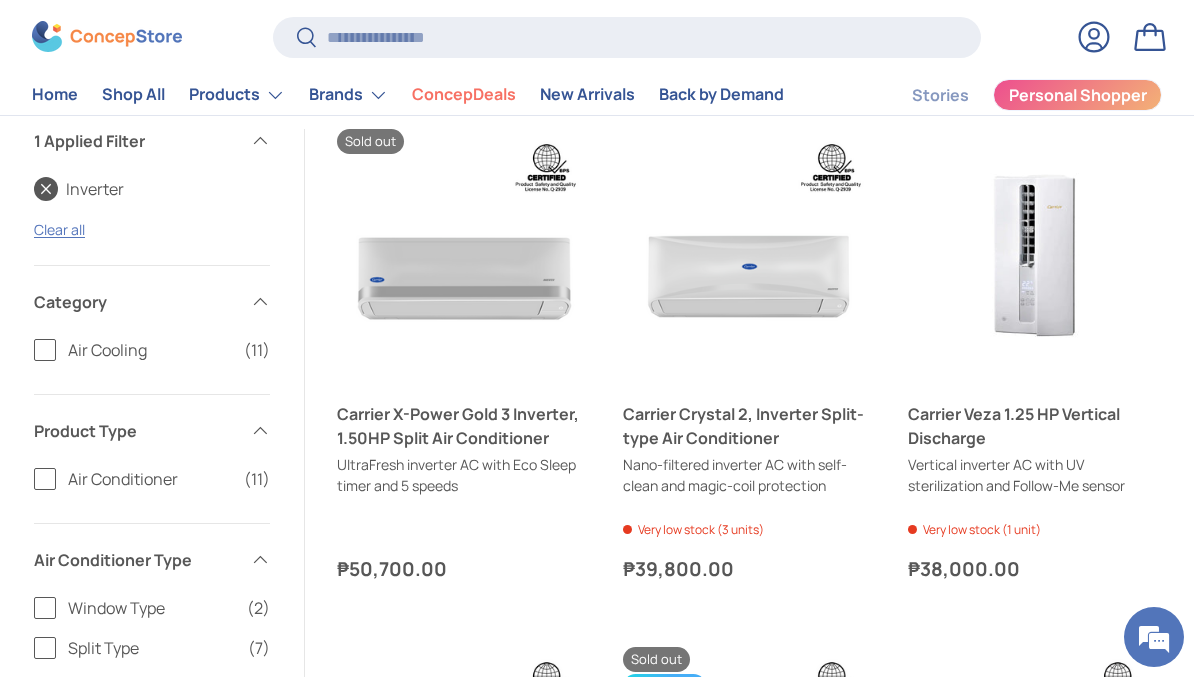 click on "Choose options
Choose options" at bounding box center (750, 362) 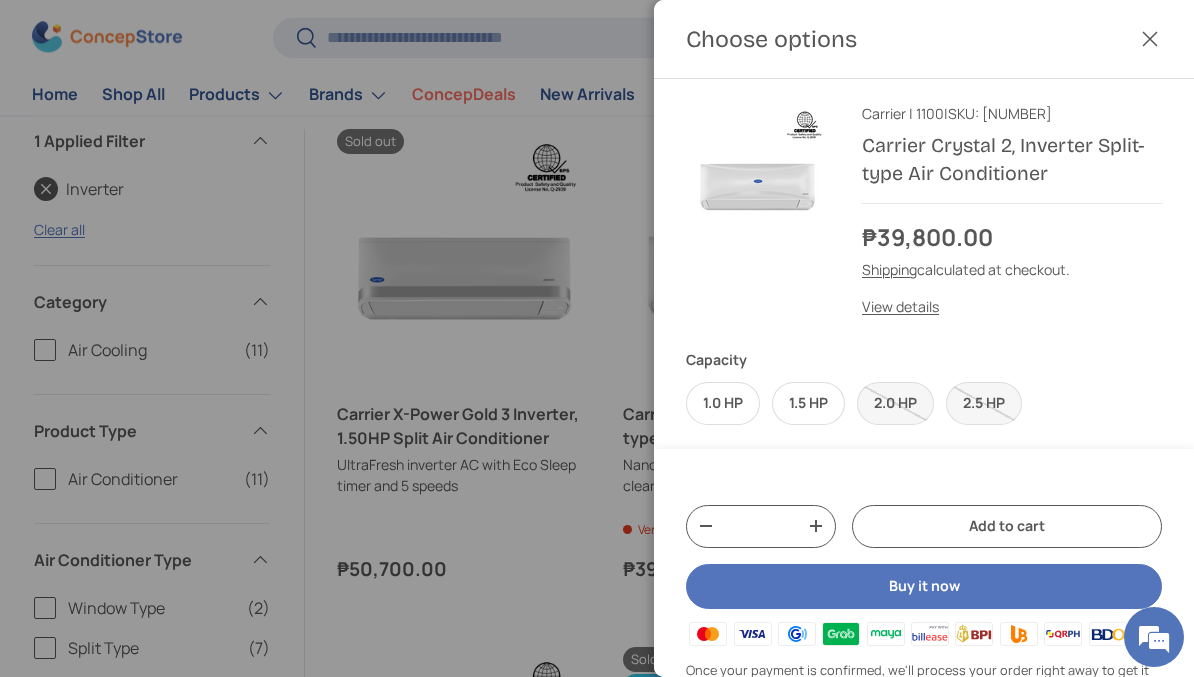 click on "1.5 HP" at bounding box center (808, 403) 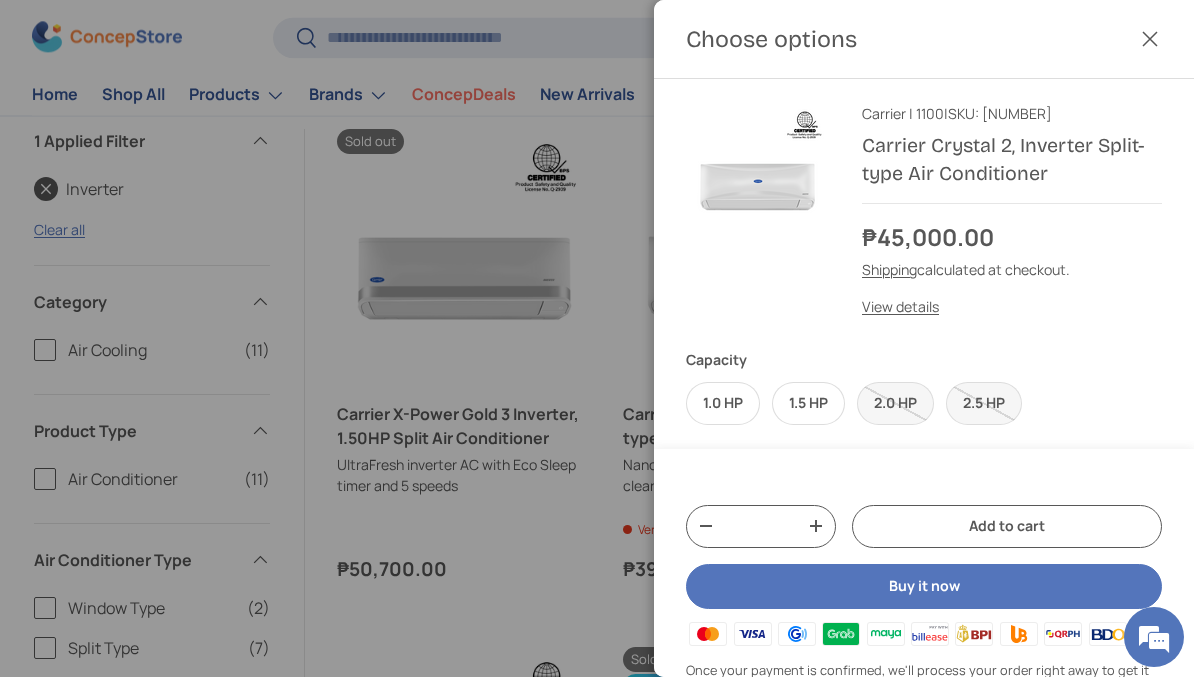 click at bounding box center [597, 338] 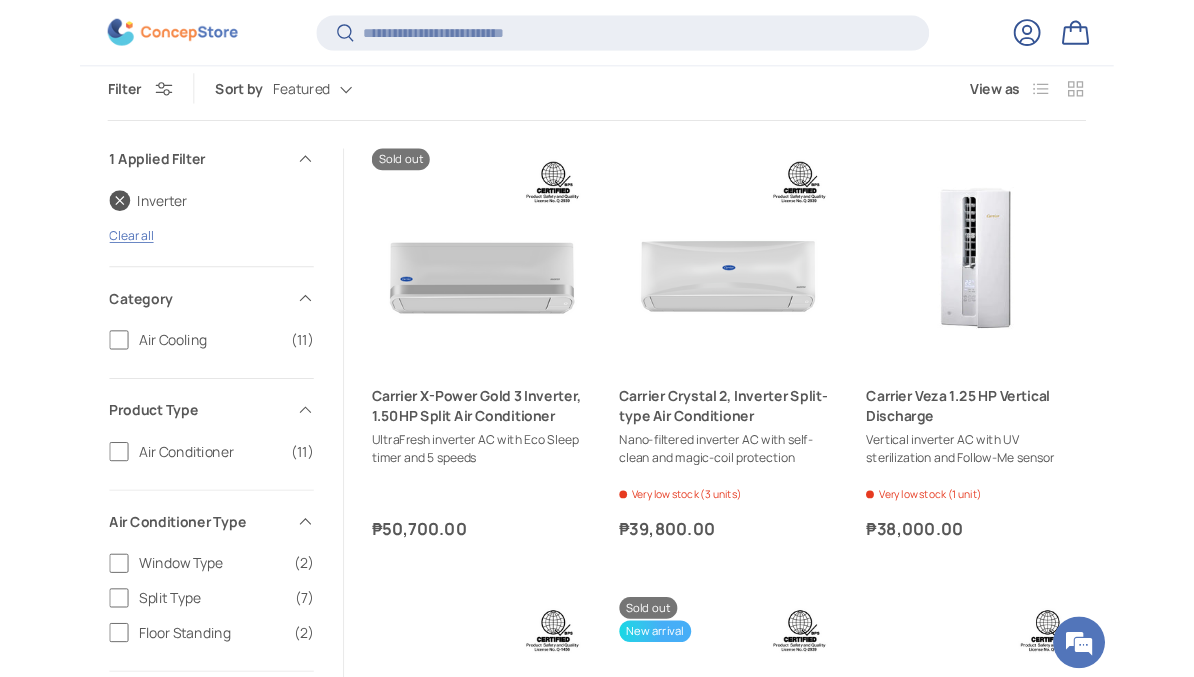 scroll, scrollTop: 597, scrollLeft: 0, axis: vertical 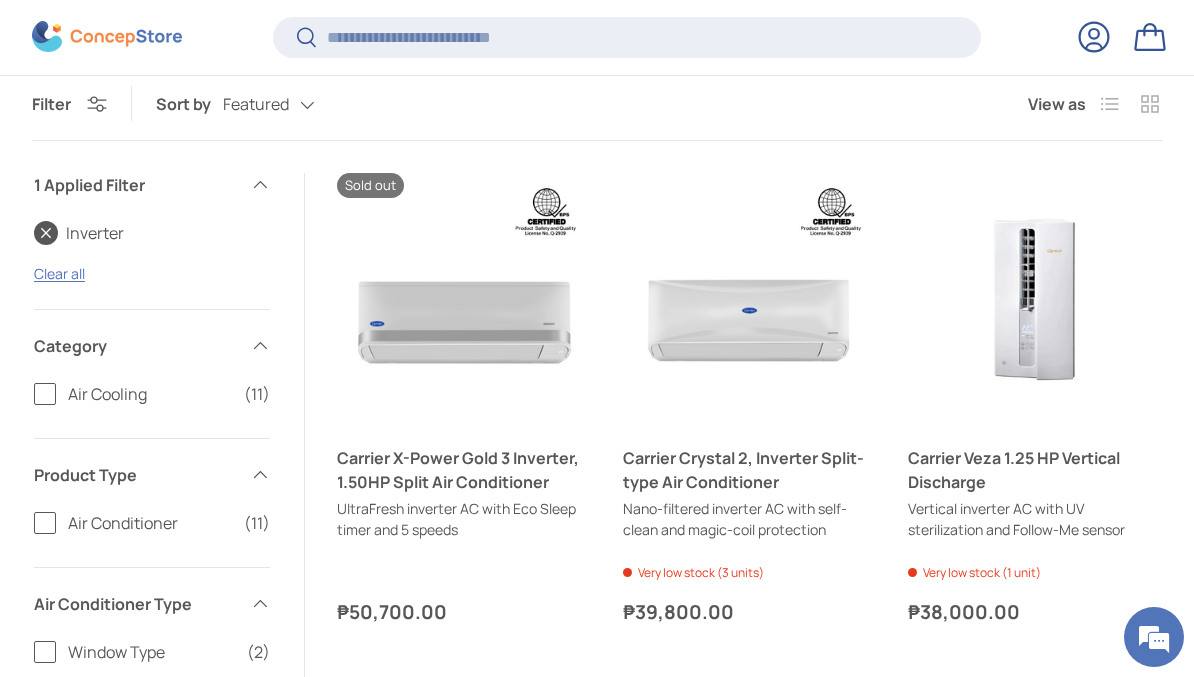click on "Add to cart
Add to cart
View details" at bounding box center [464, 406] 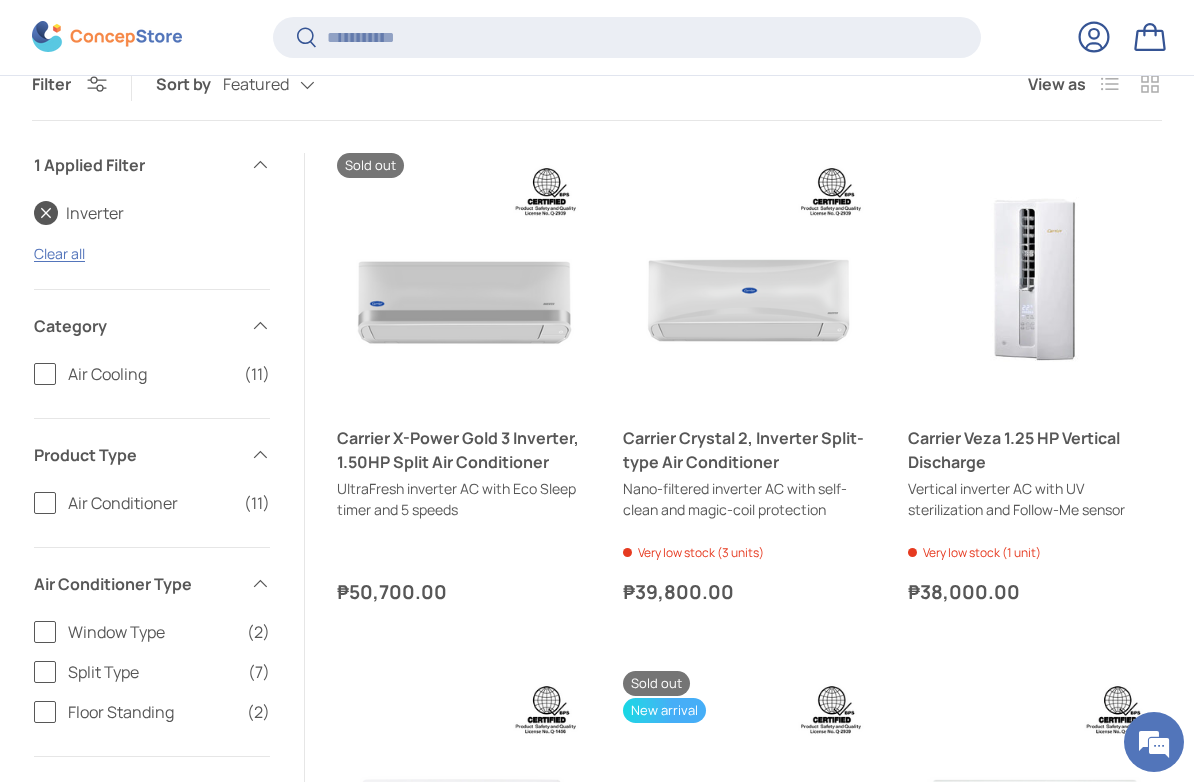 scroll, scrollTop: 627, scrollLeft: 0, axis: vertical 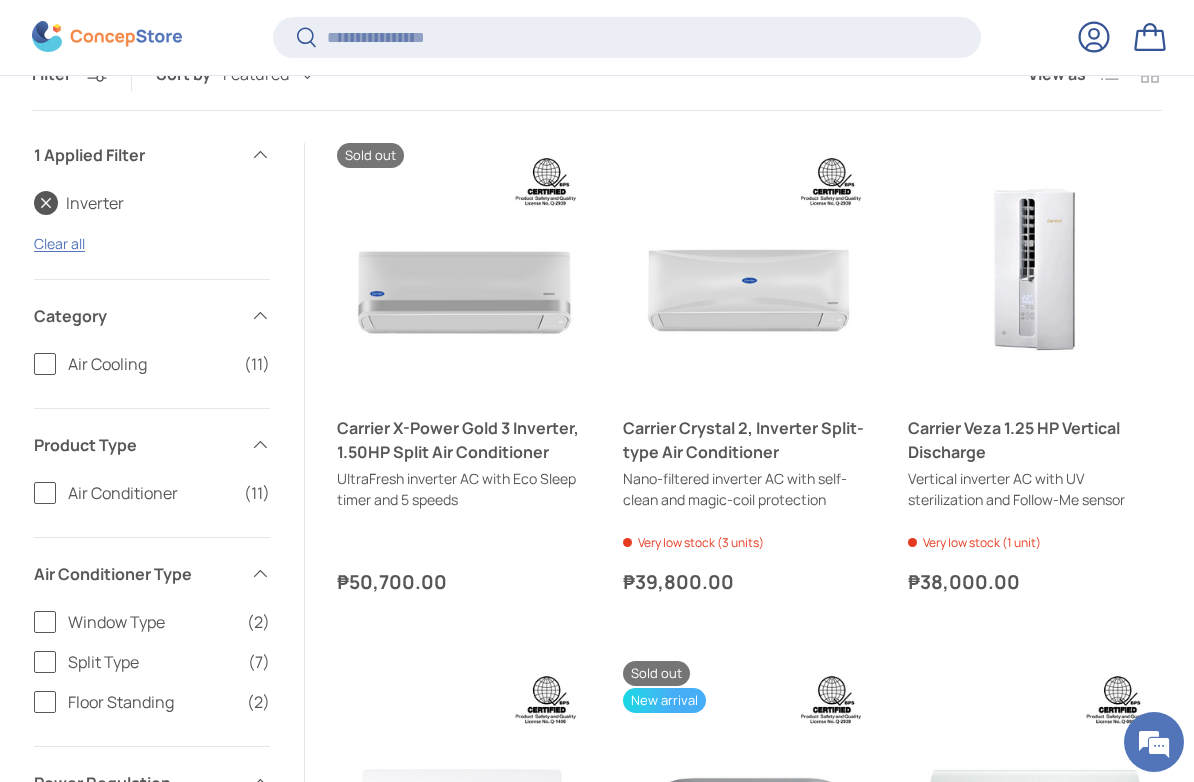 click on "Choose options
Choose options" at bounding box center [750, 376] 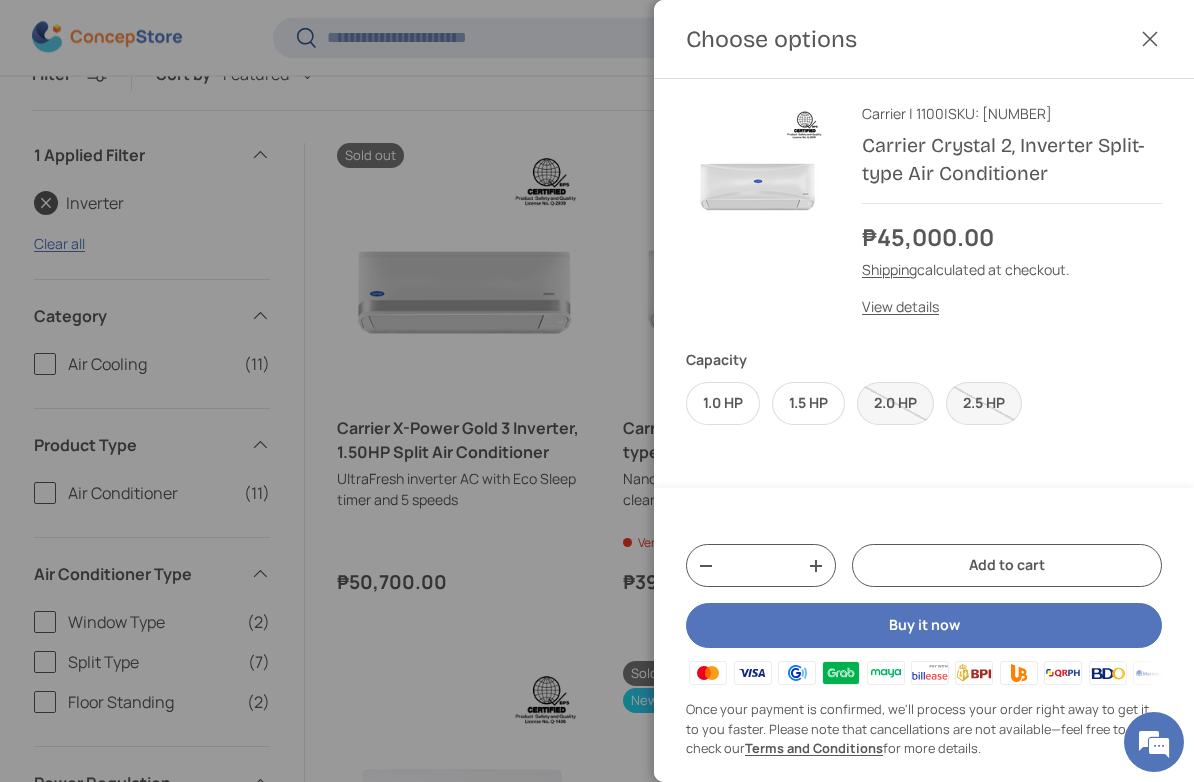 click at bounding box center (597, 391) 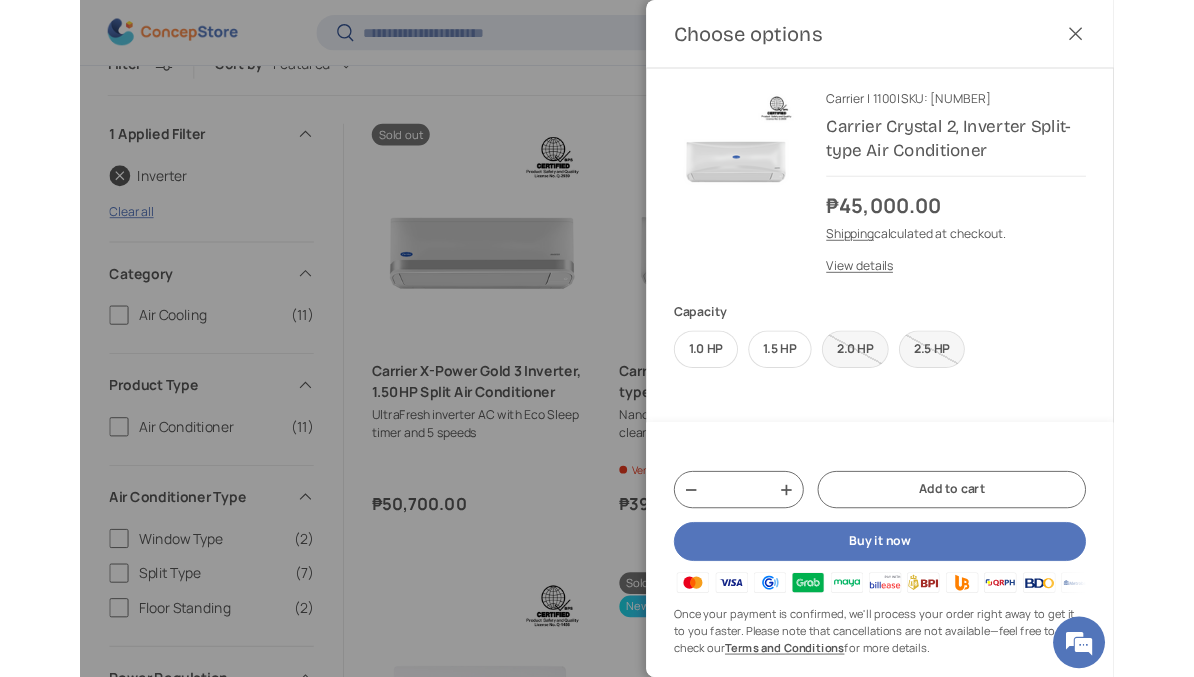 scroll, scrollTop: 627, scrollLeft: 0, axis: vertical 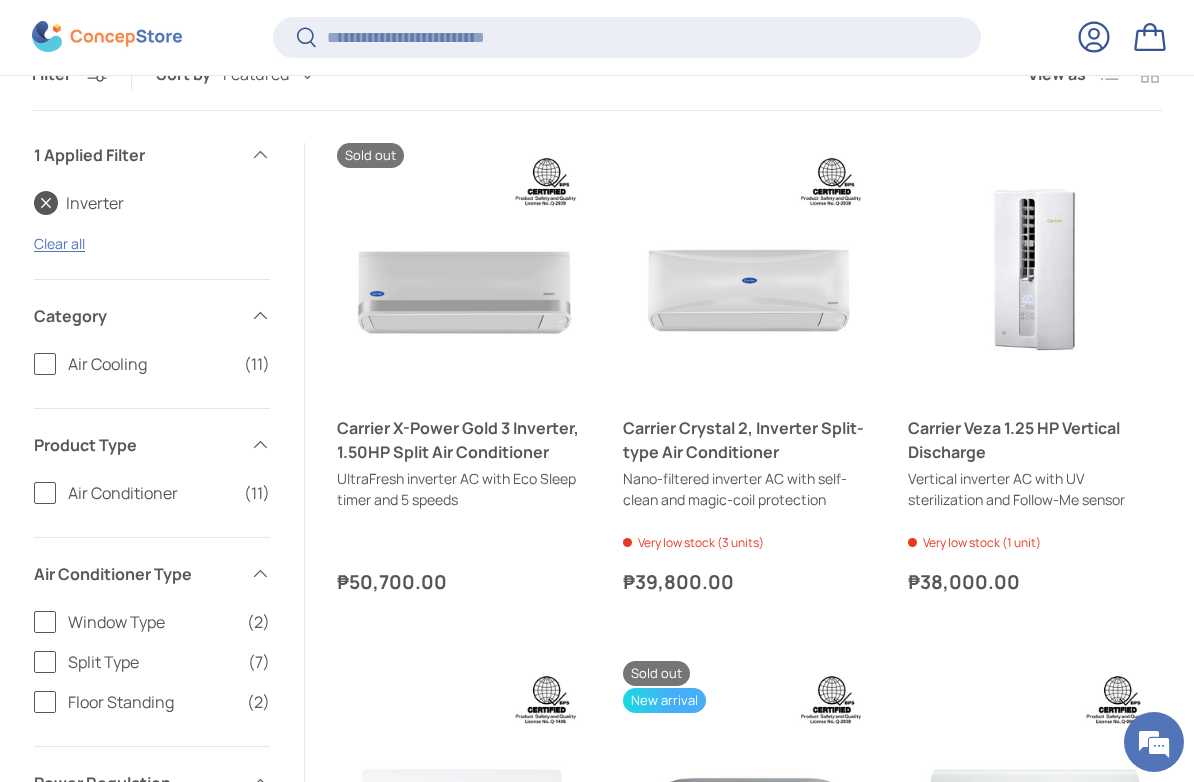 click on "Carrier Crystal 2, Inverter Split-type Air Conditioner" at bounding box center [750, 440] 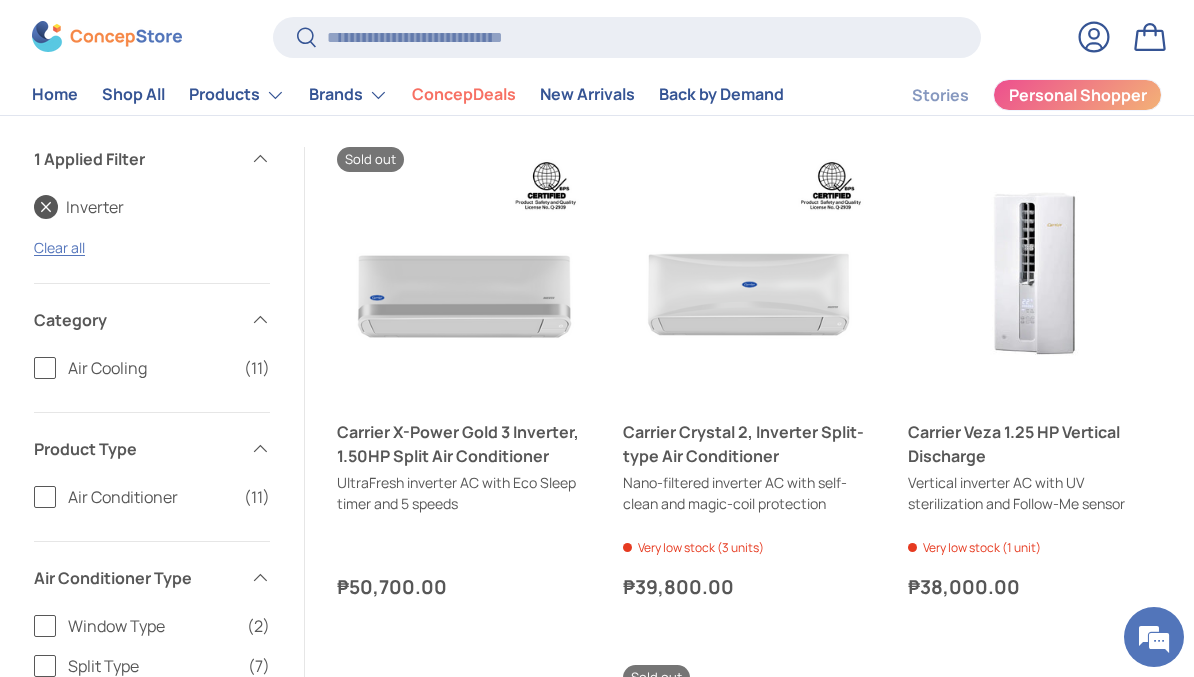 scroll, scrollTop: 613, scrollLeft: 0, axis: vertical 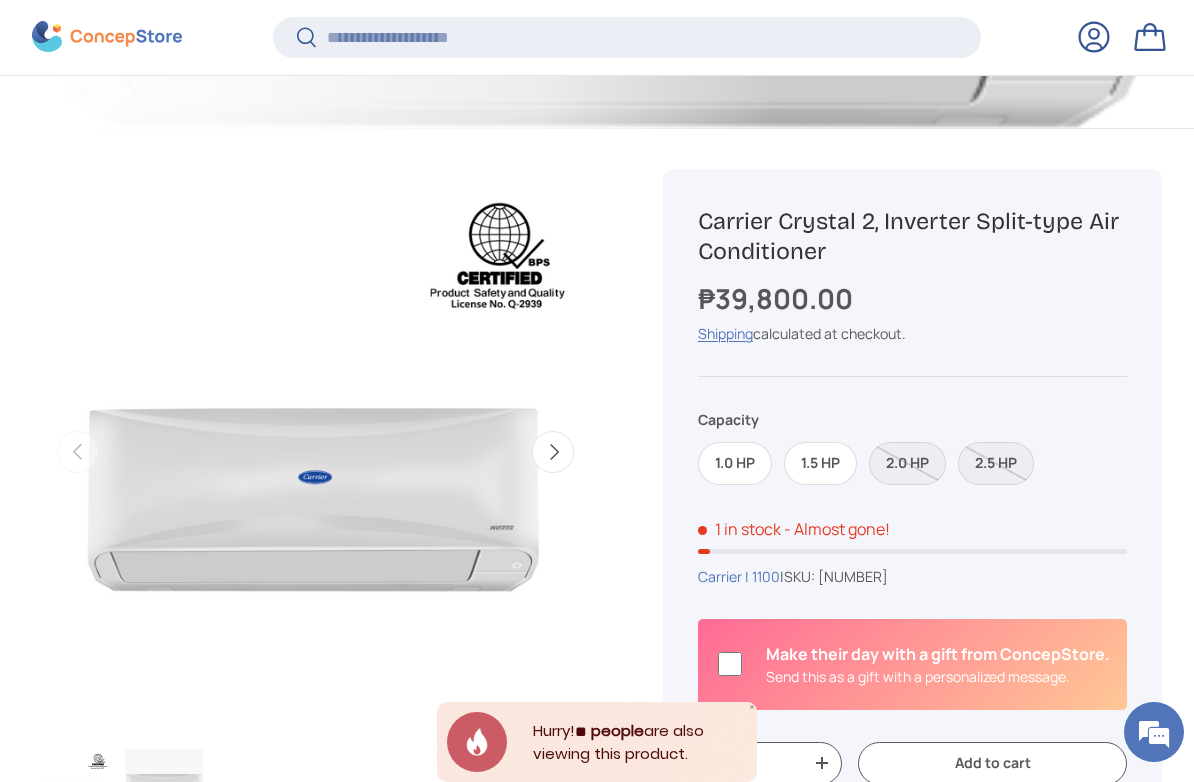 click on "1.5 HP" at bounding box center (820, 463) 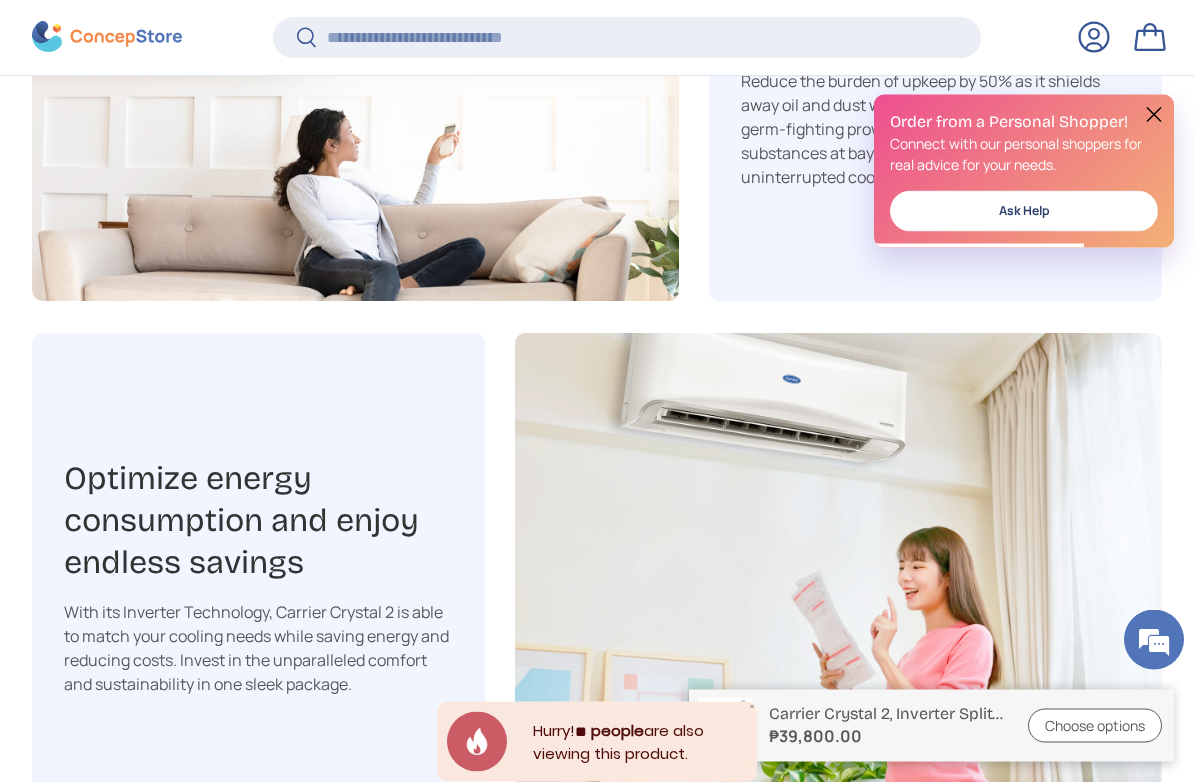 scroll, scrollTop: 2687, scrollLeft: 0, axis: vertical 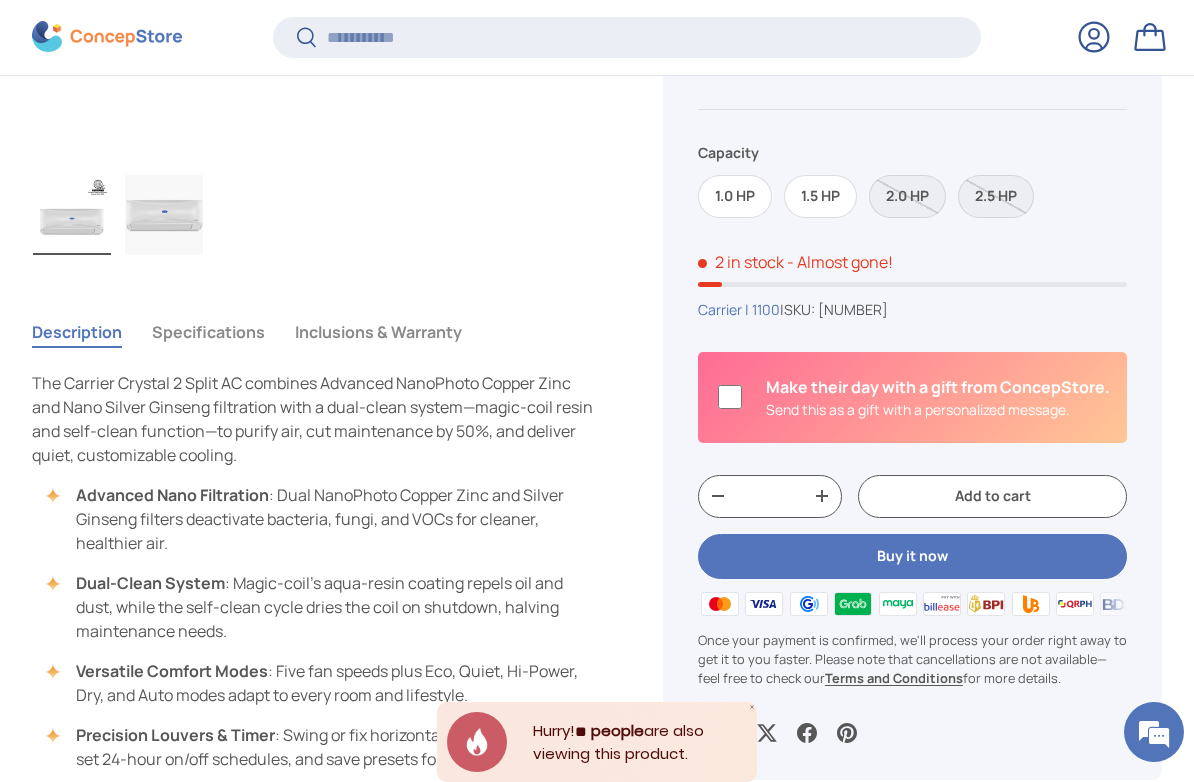 click on "Specifications" at bounding box center (208, 332) 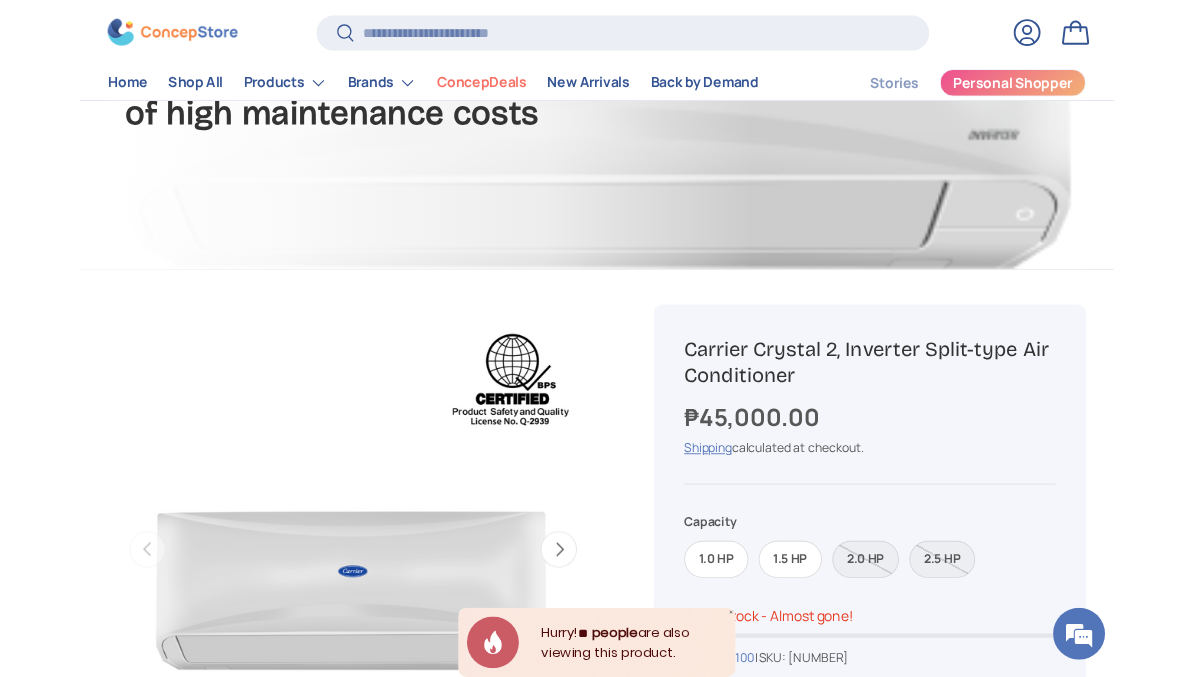 scroll, scrollTop: 0, scrollLeft: 0, axis: both 